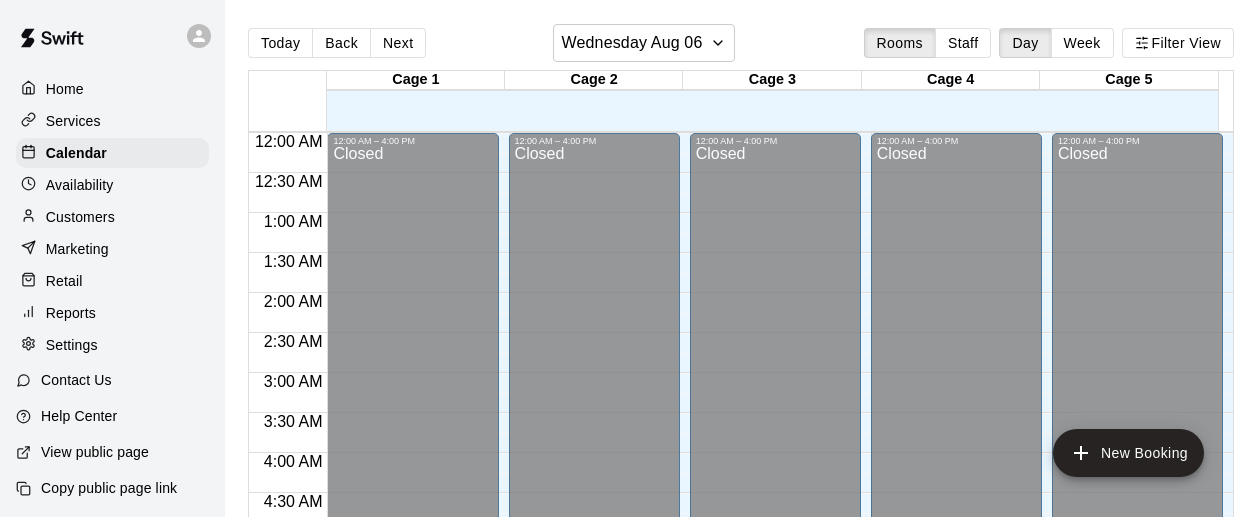 scroll, scrollTop: 0, scrollLeft: 0, axis: both 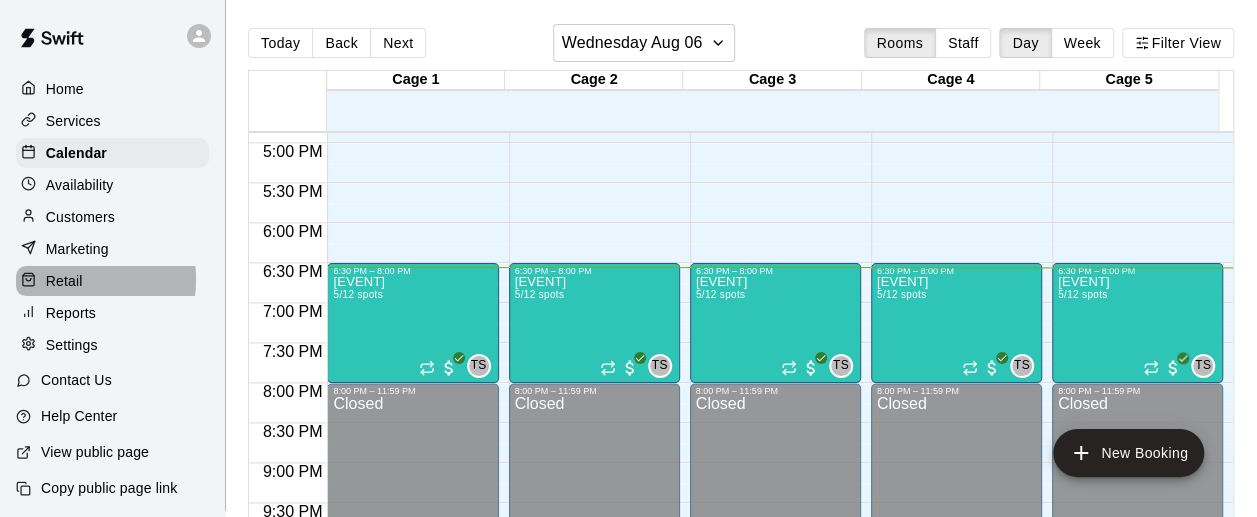 click on "Retail" at bounding box center (64, 281) 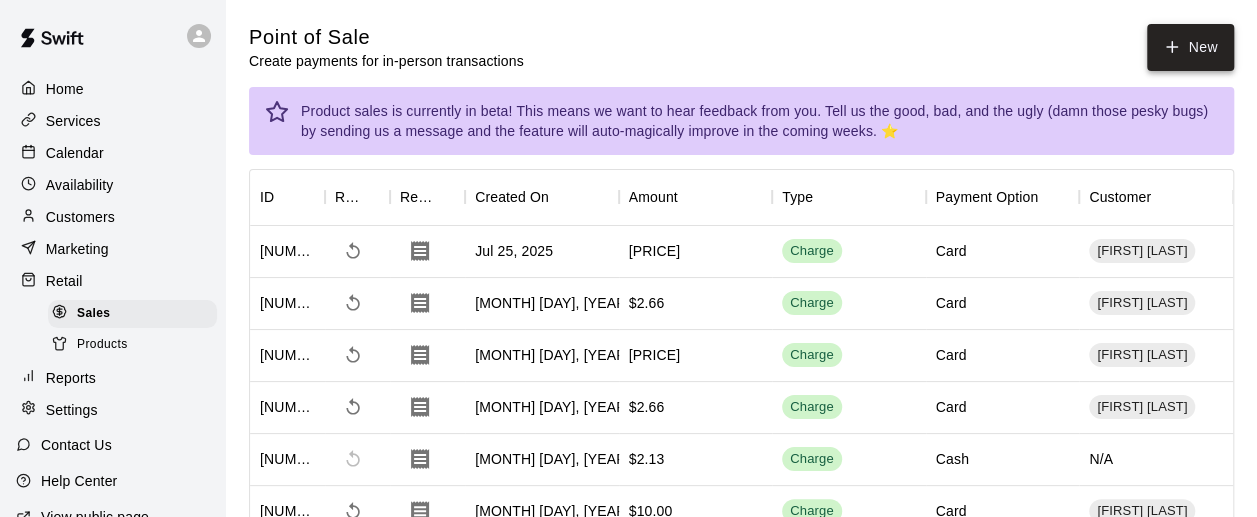 click on "New" at bounding box center [1190, 47] 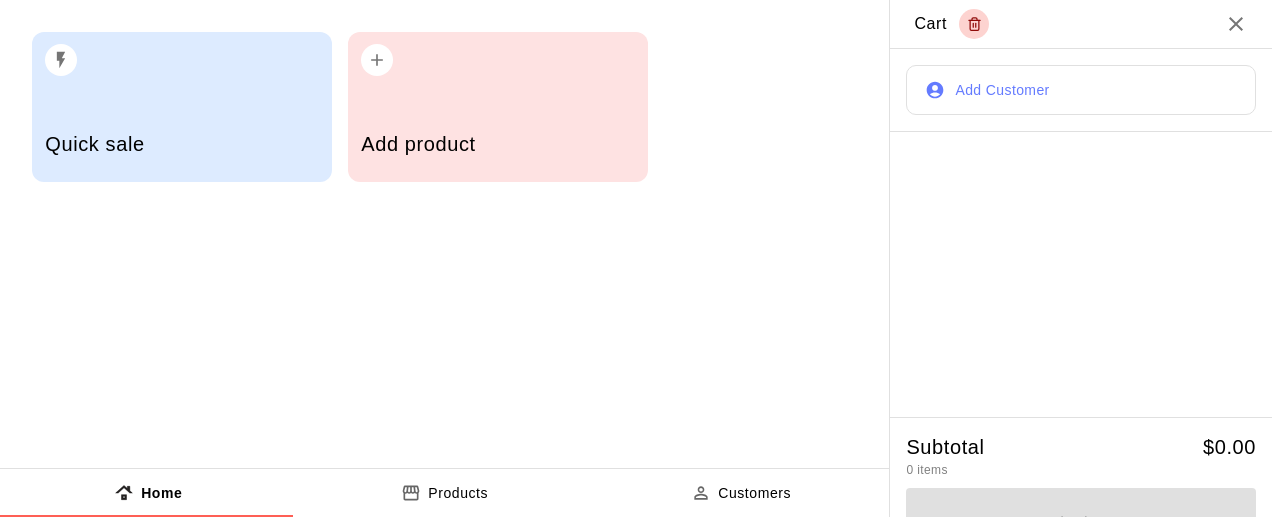 click on "Quick sale" at bounding box center [182, 107] 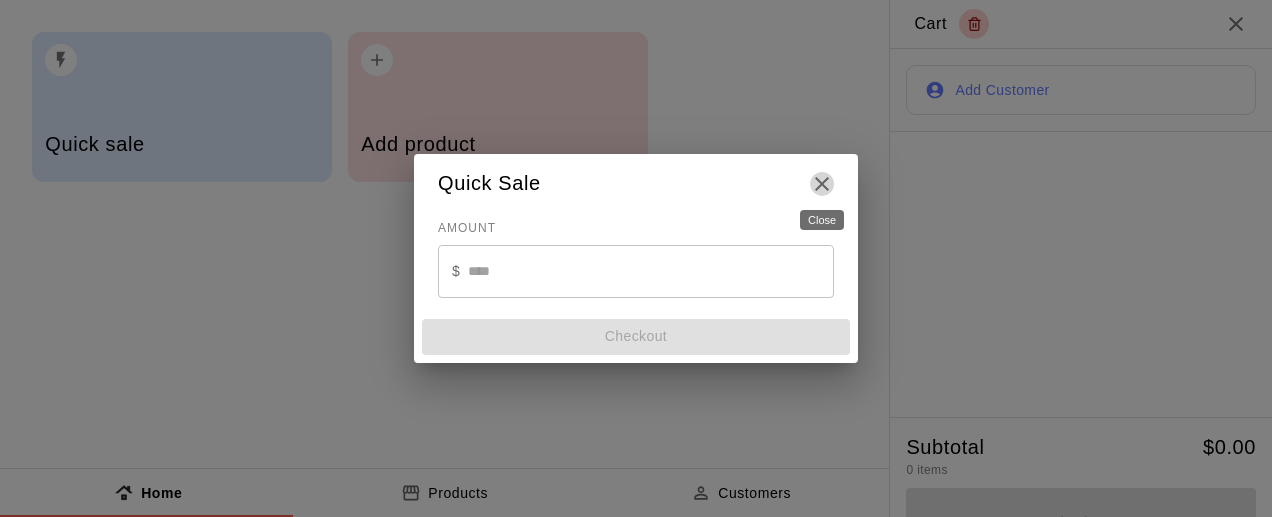 click 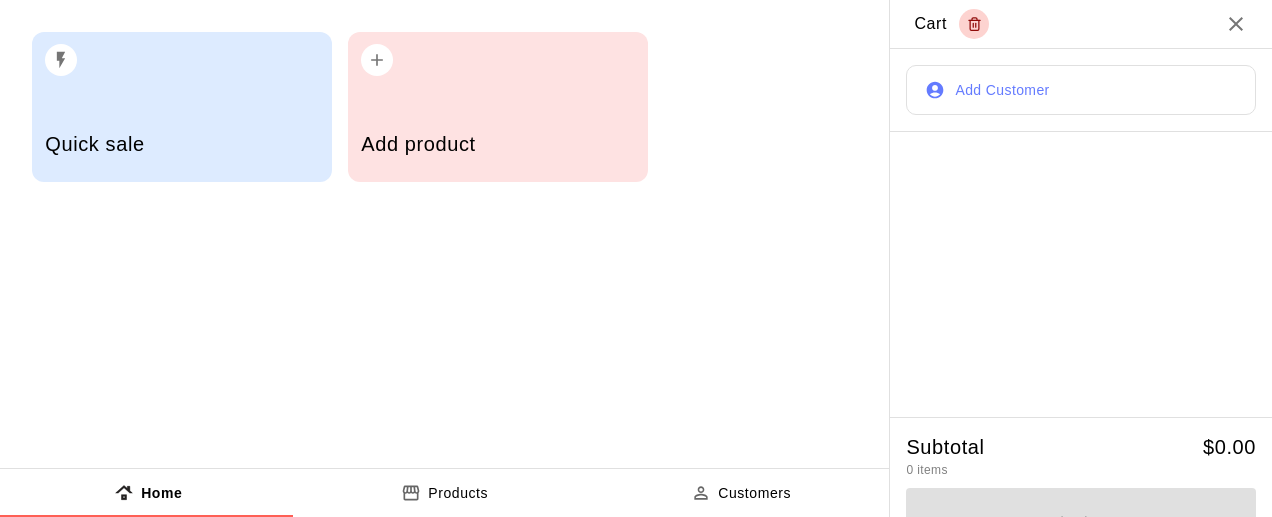 click 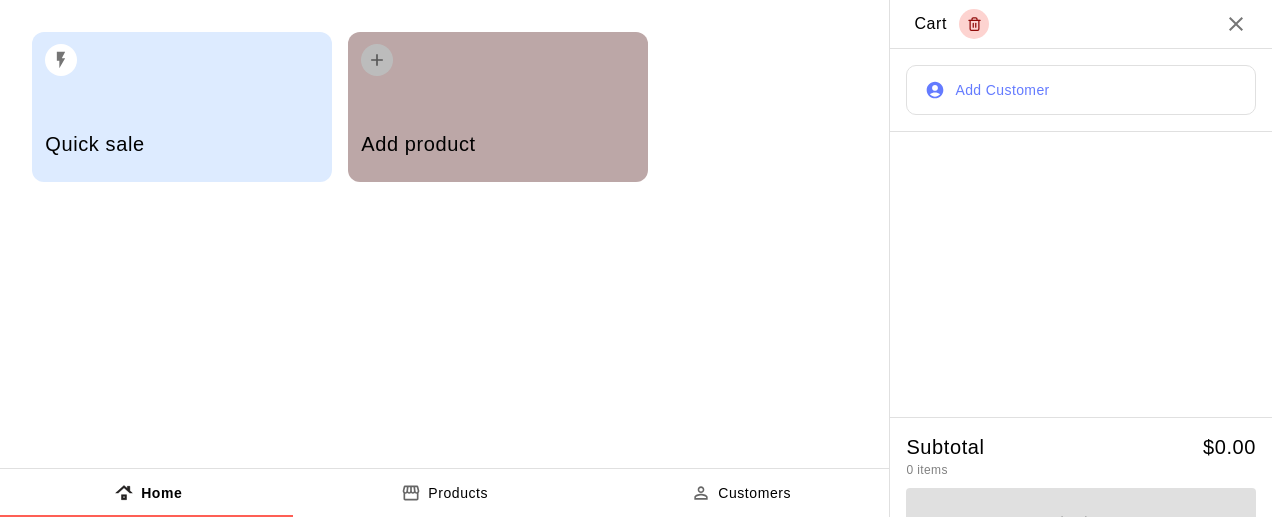 click on "Add product" at bounding box center (498, 107) 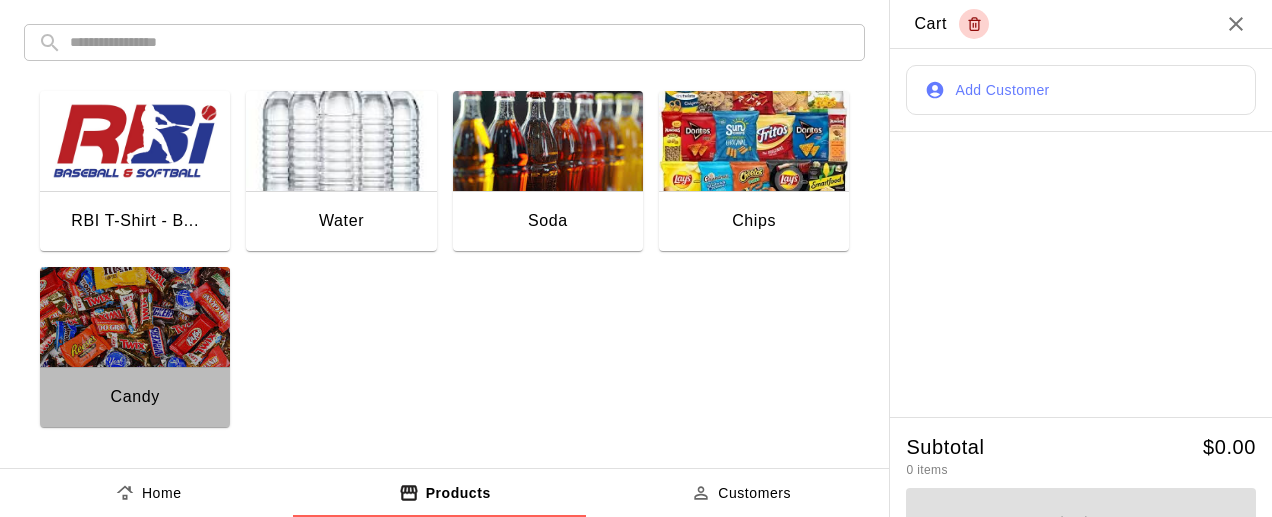 click at bounding box center [135, 317] 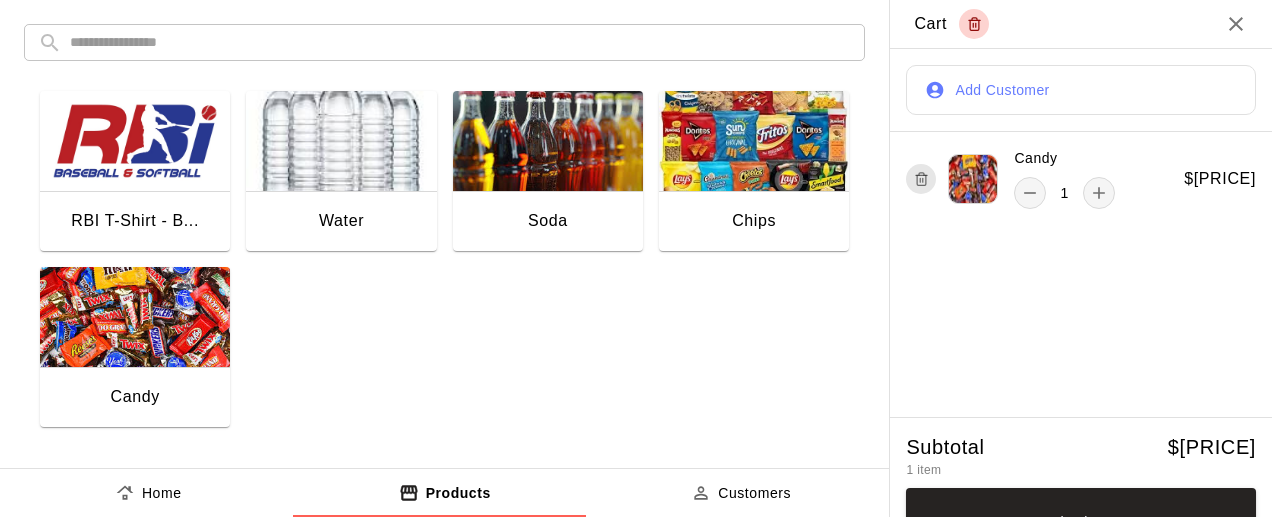 scroll, scrollTop: 41, scrollLeft: 0, axis: vertical 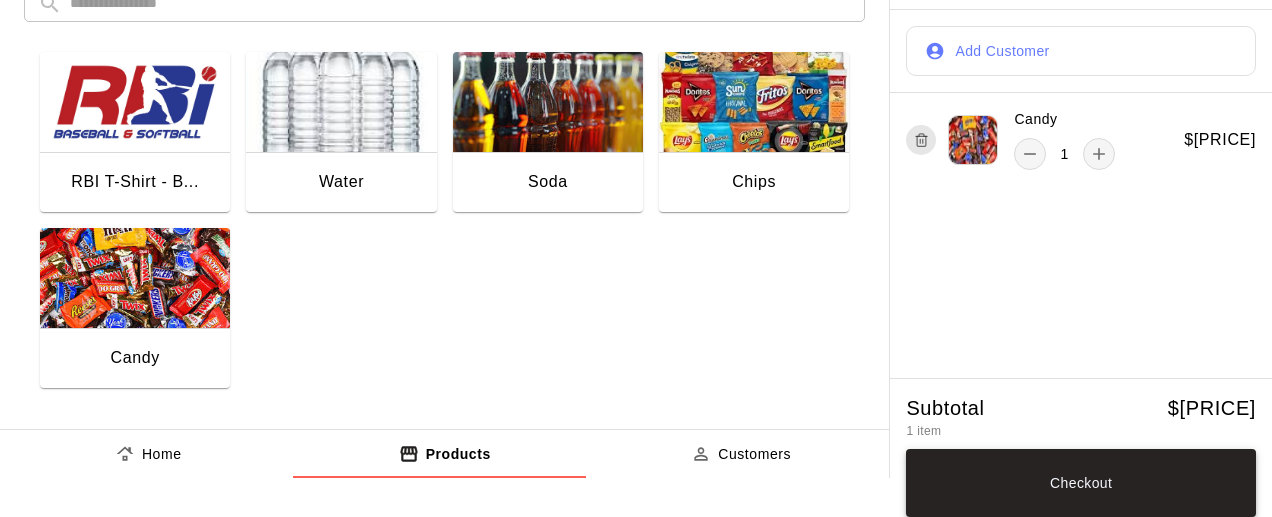 click on "Checkout" at bounding box center [1081, 483] 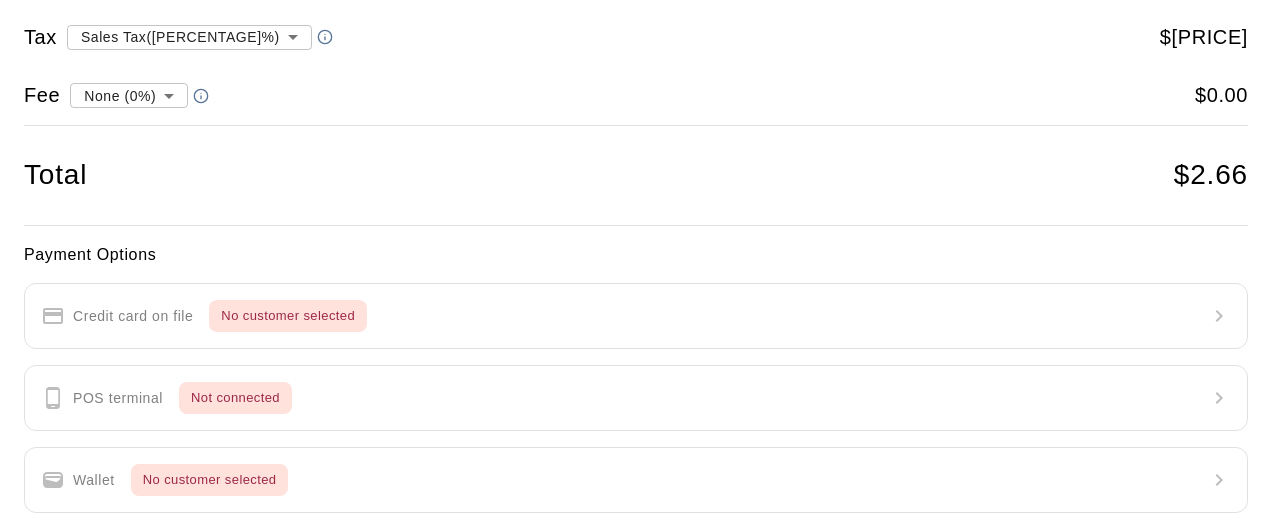 scroll, scrollTop: 295, scrollLeft: 0, axis: vertical 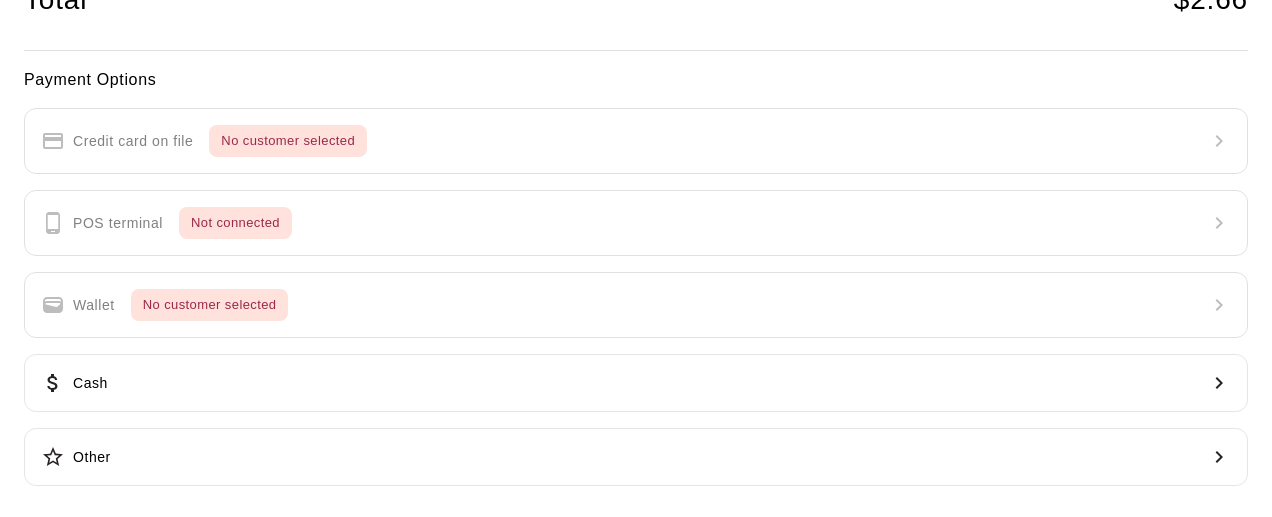 click on "Payment Options Credit card on file No customer selected POS terminal Not connected Wallet No customer selected Cash Other" at bounding box center [636, 277] 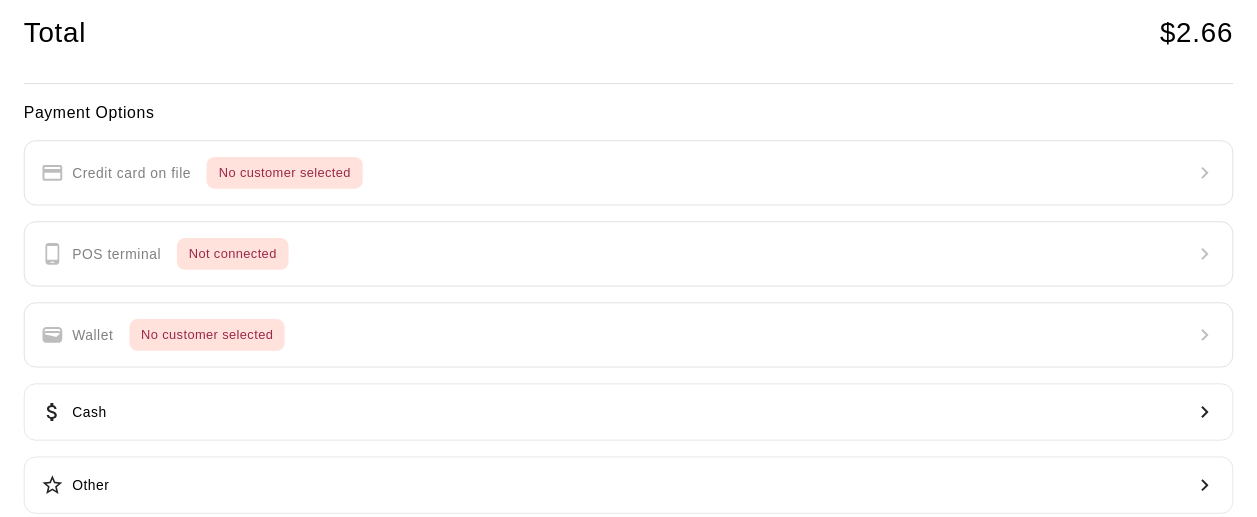 scroll, scrollTop: 295, scrollLeft: 0, axis: vertical 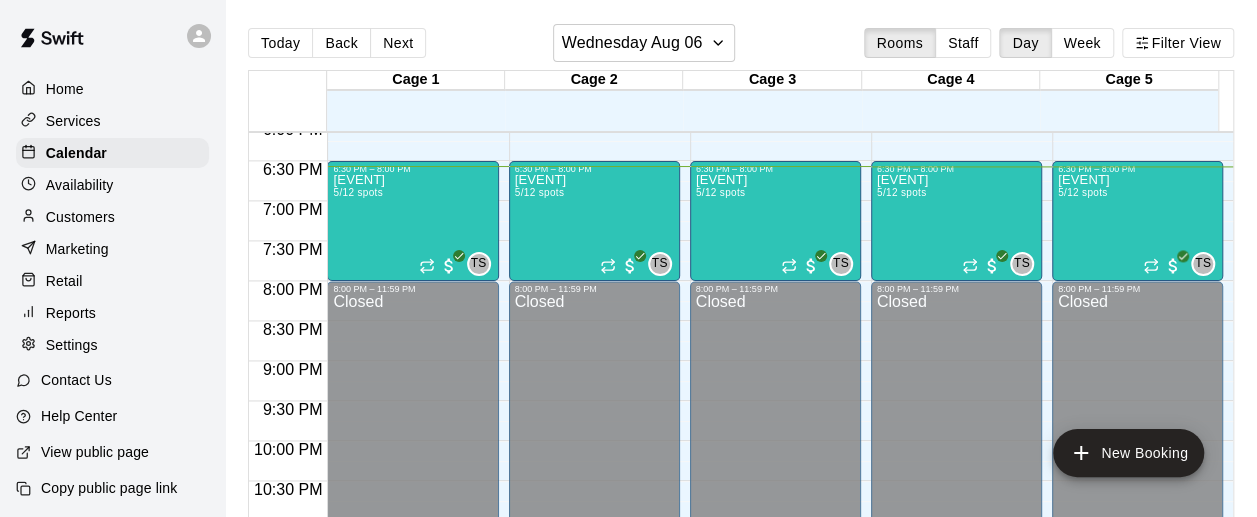 drag, startPoint x: 78, startPoint y: 300, endPoint x: 140, endPoint y: 172, distance: 142.22517 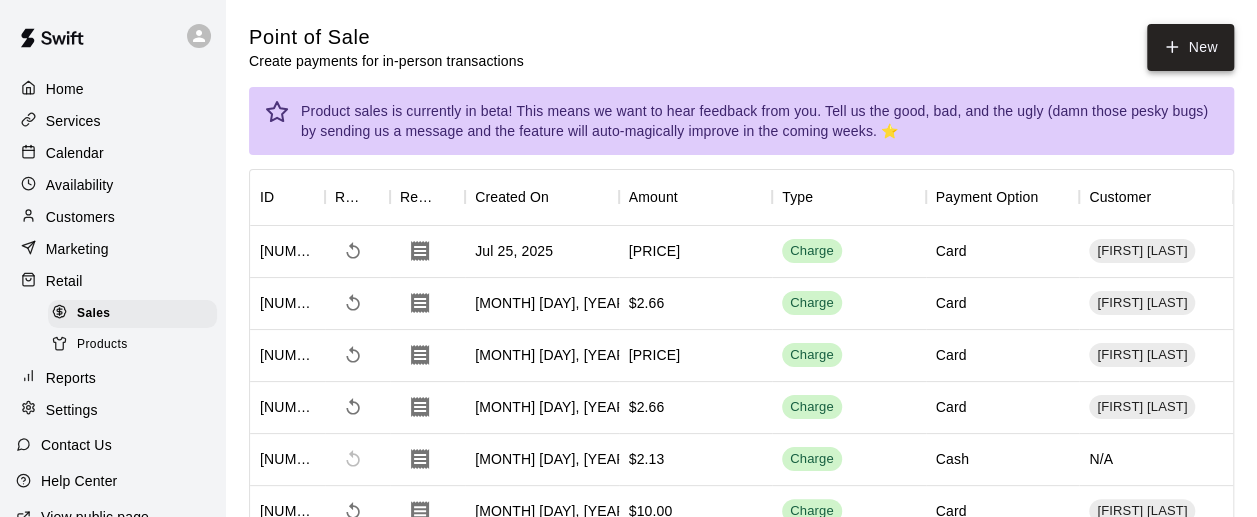 click 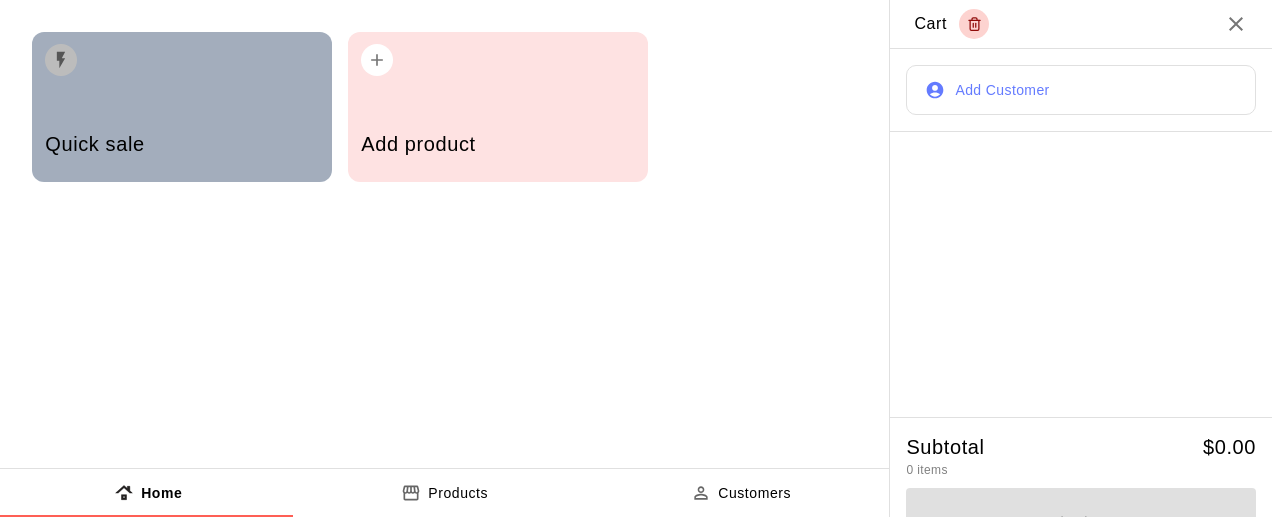 click on "Quick sale" at bounding box center [182, 107] 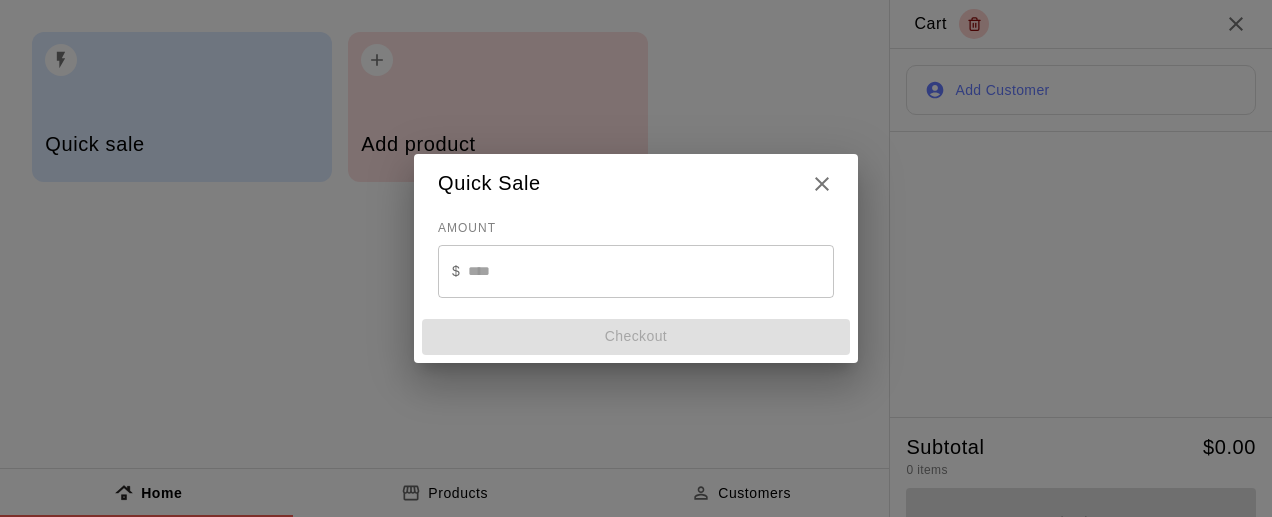 click at bounding box center (651, 271) 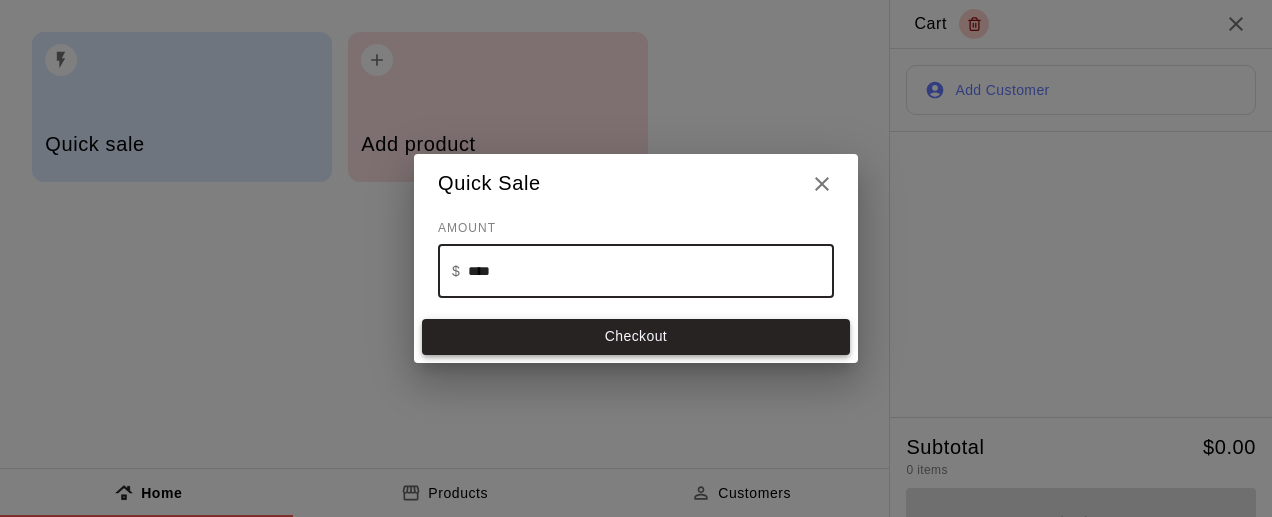 type on "****" 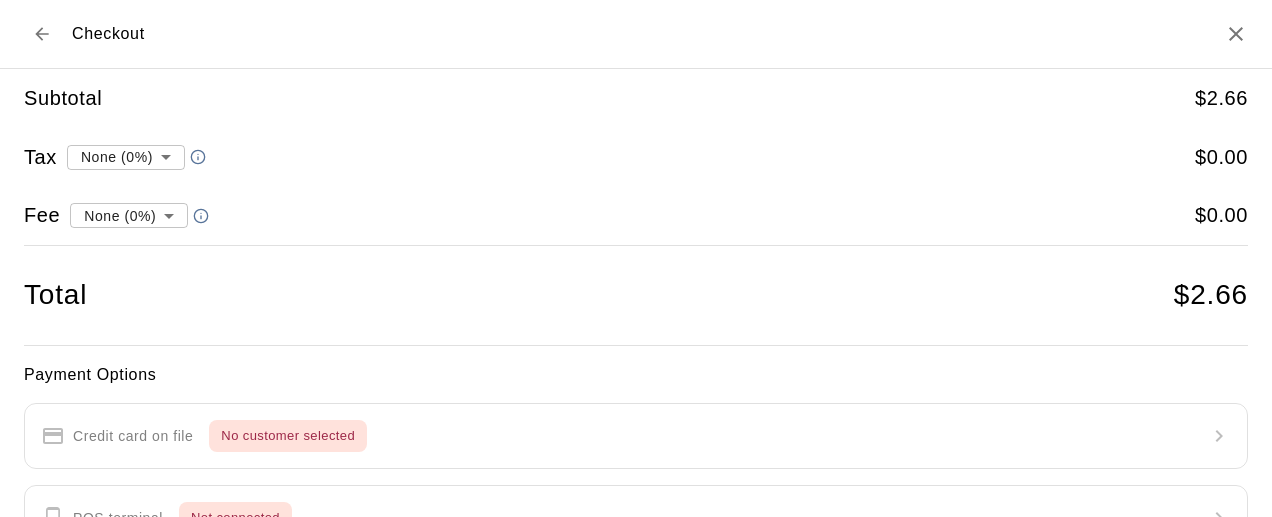 type on "**********" 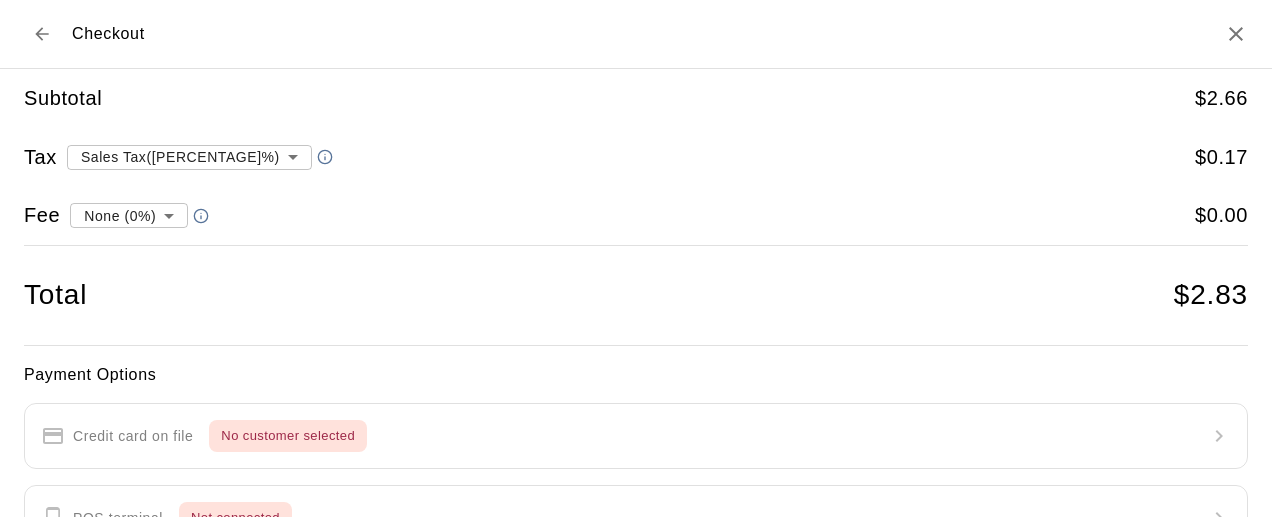 scroll, scrollTop: 295, scrollLeft: 0, axis: vertical 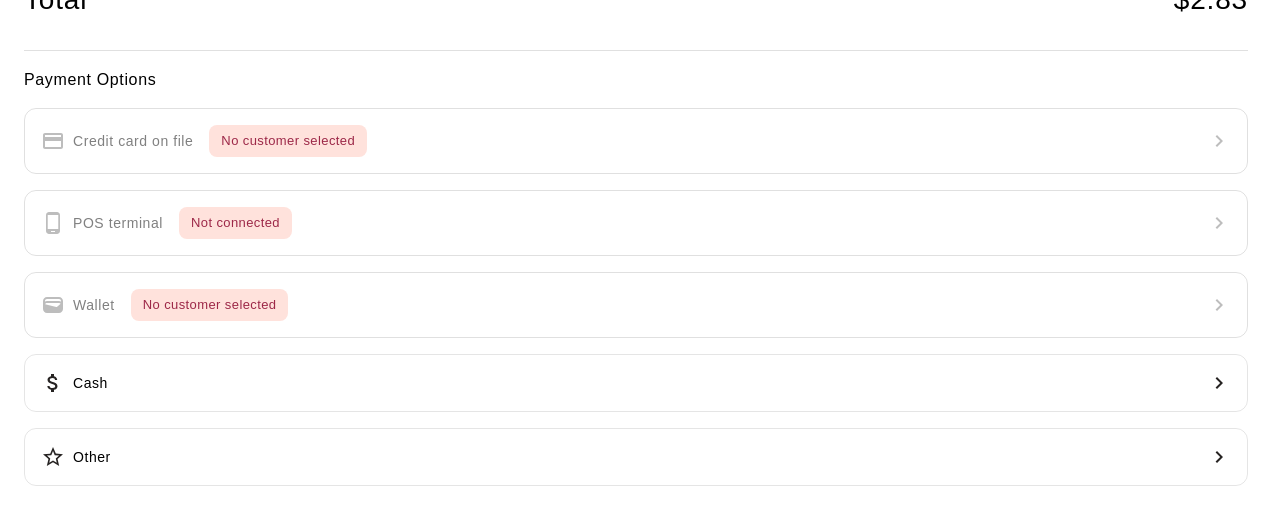 click on "Payment Options Credit card on file No customer selected POS terminal Not connected Wallet No customer selected Cash Other" at bounding box center (636, 277) 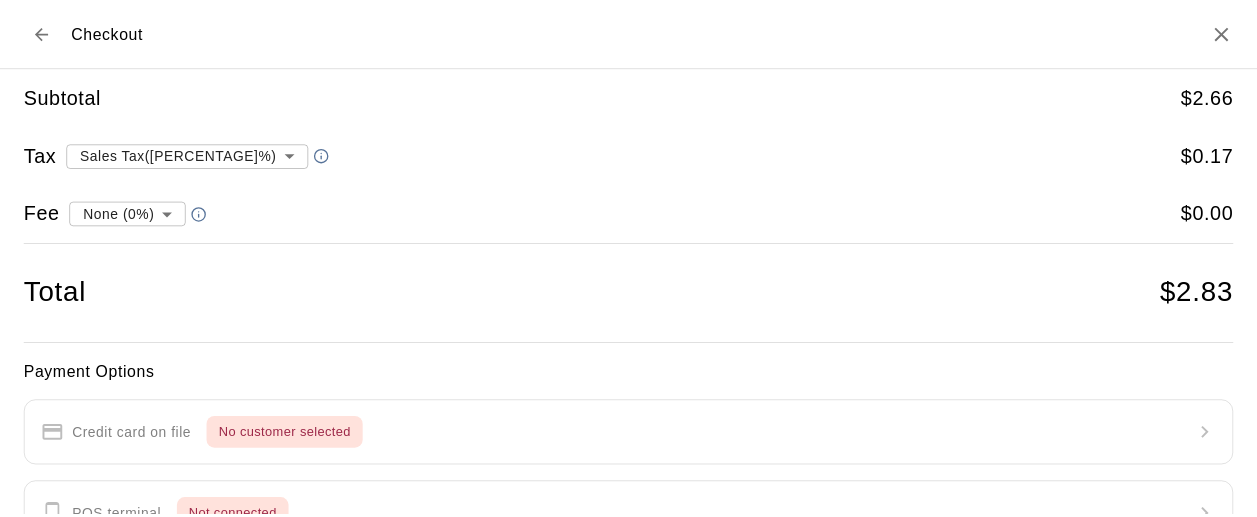 scroll, scrollTop: 0, scrollLeft: 0, axis: both 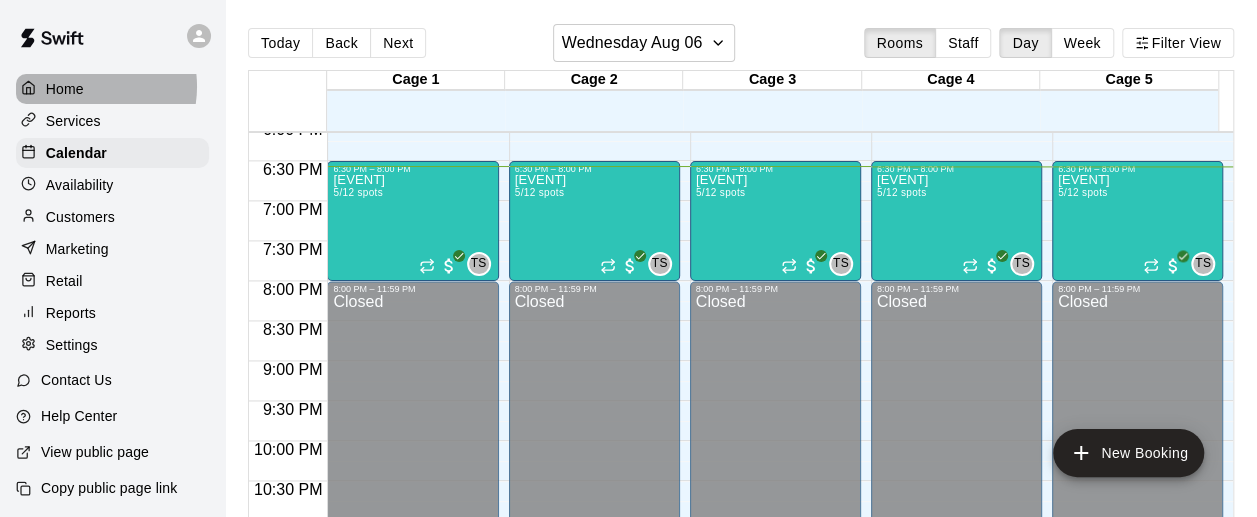 click on "Home" at bounding box center (65, 89) 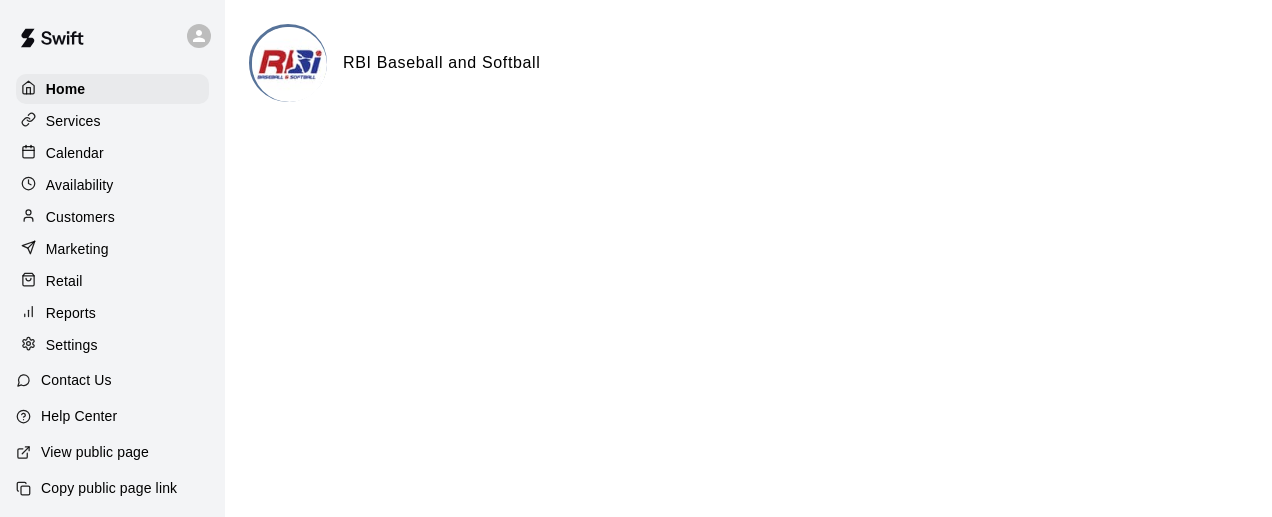 click at bounding box center (289, 64) 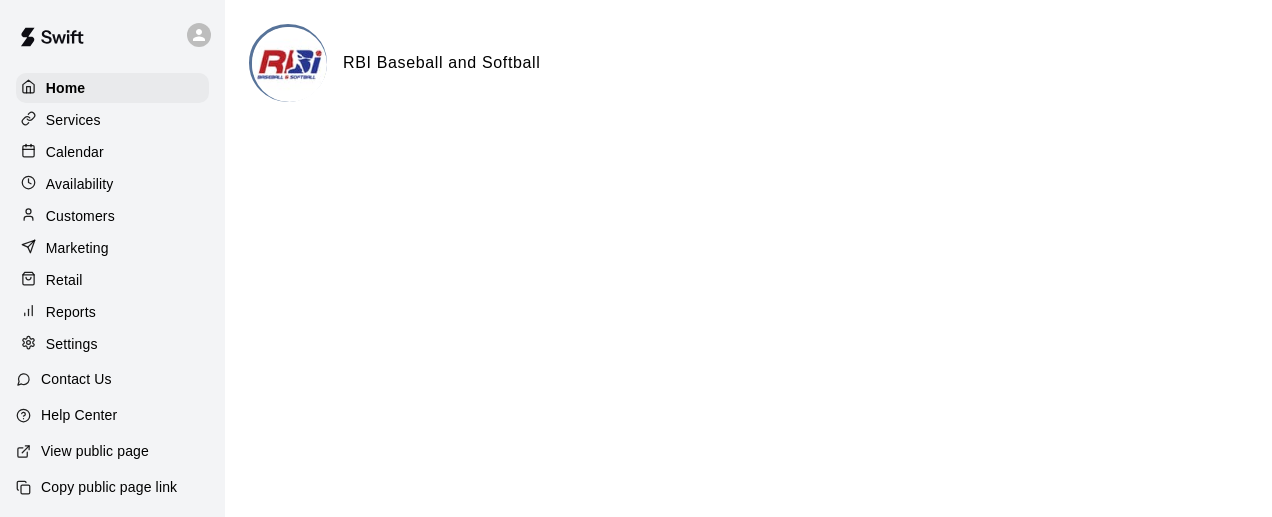 click on "Customers" at bounding box center [80, 216] 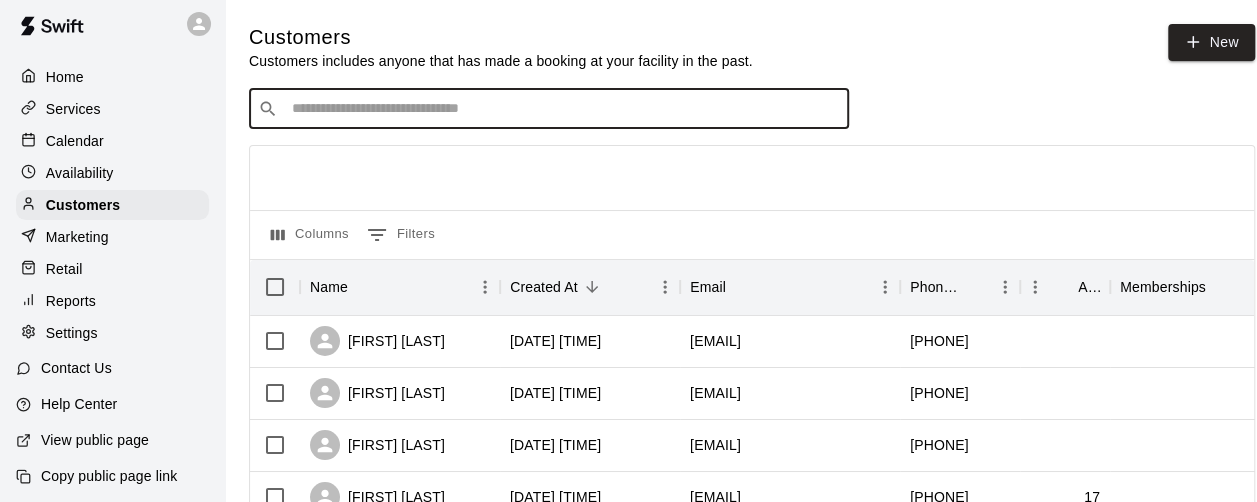 click at bounding box center [563, 109] 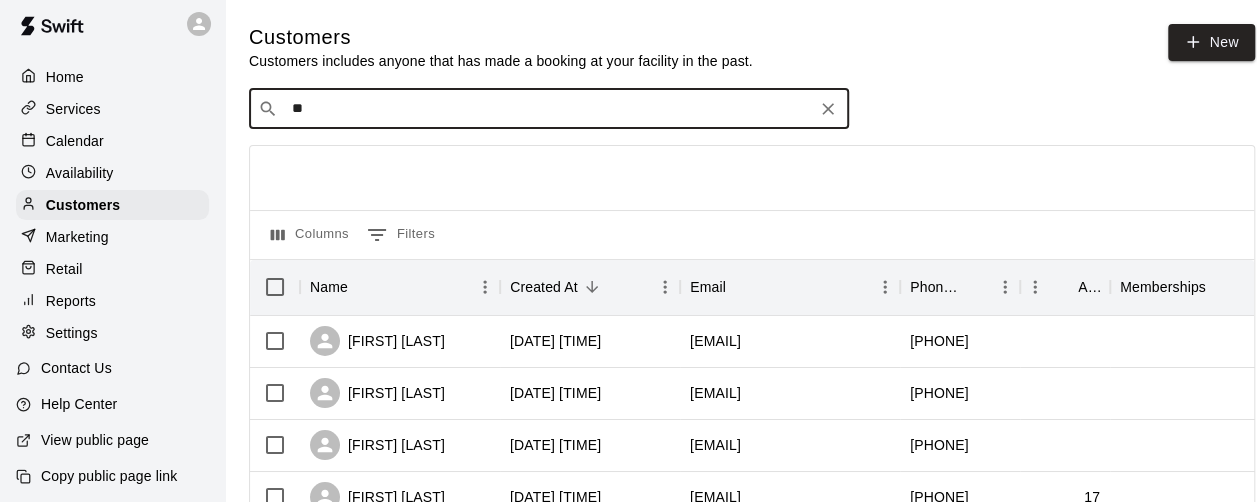 type on "***" 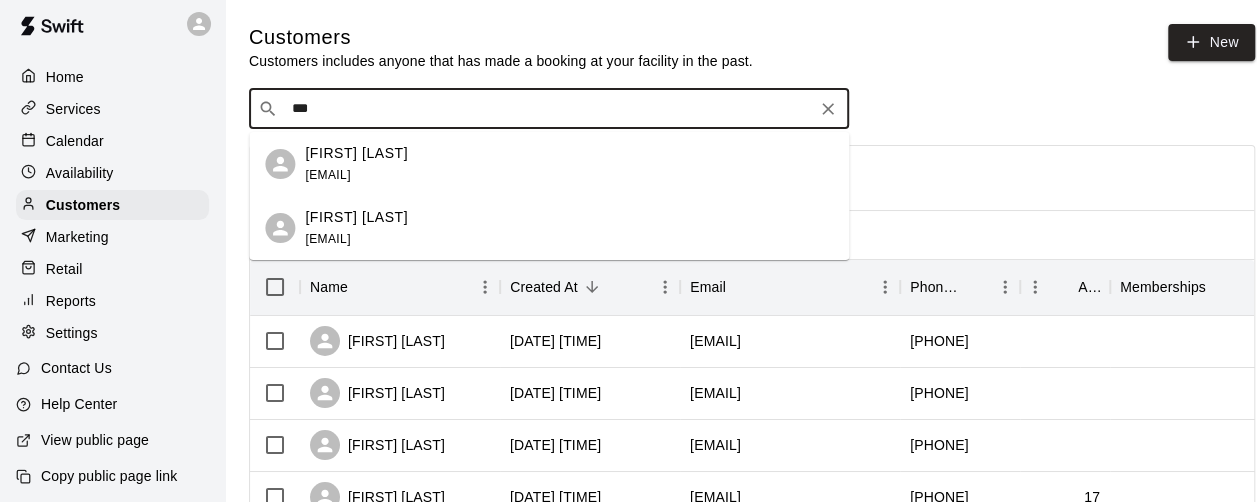 click on "[FIRST] [LAST]" at bounding box center (356, 153) 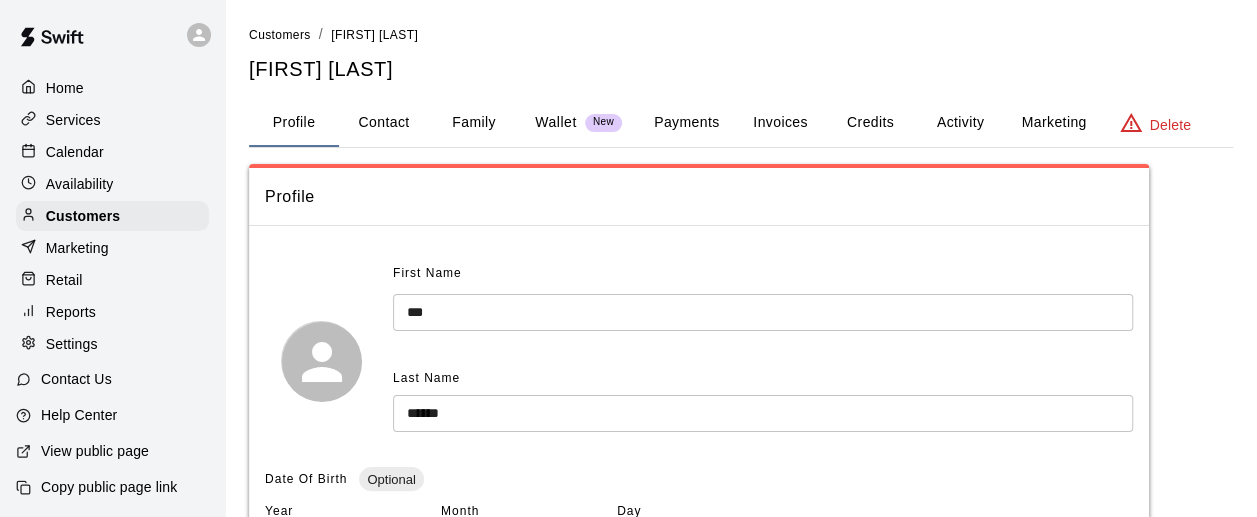 click on "Retail" at bounding box center [64, 280] 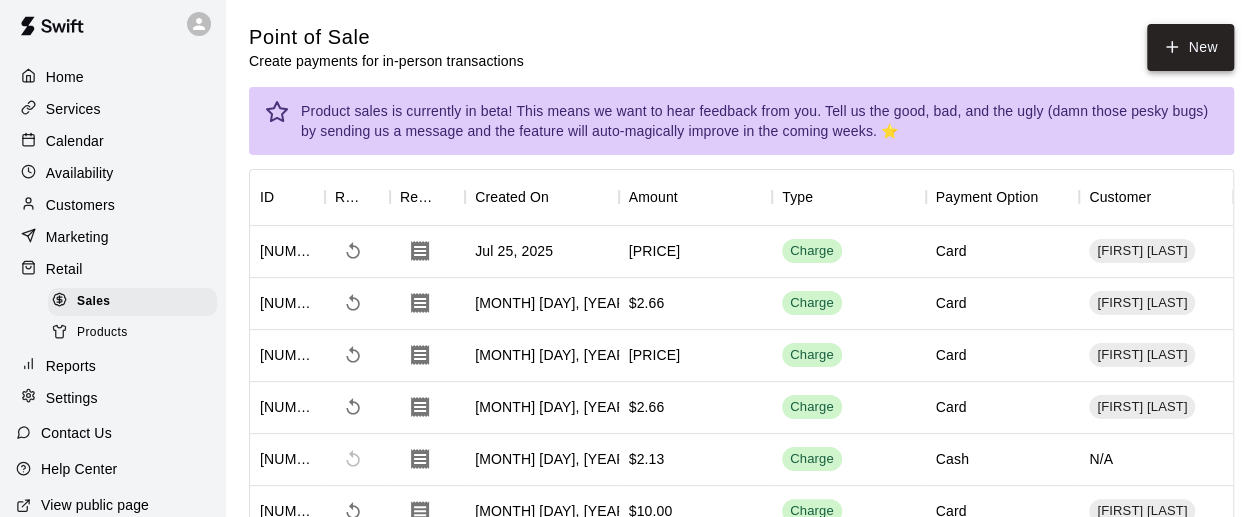 click on "New" at bounding box center [1190, 47] 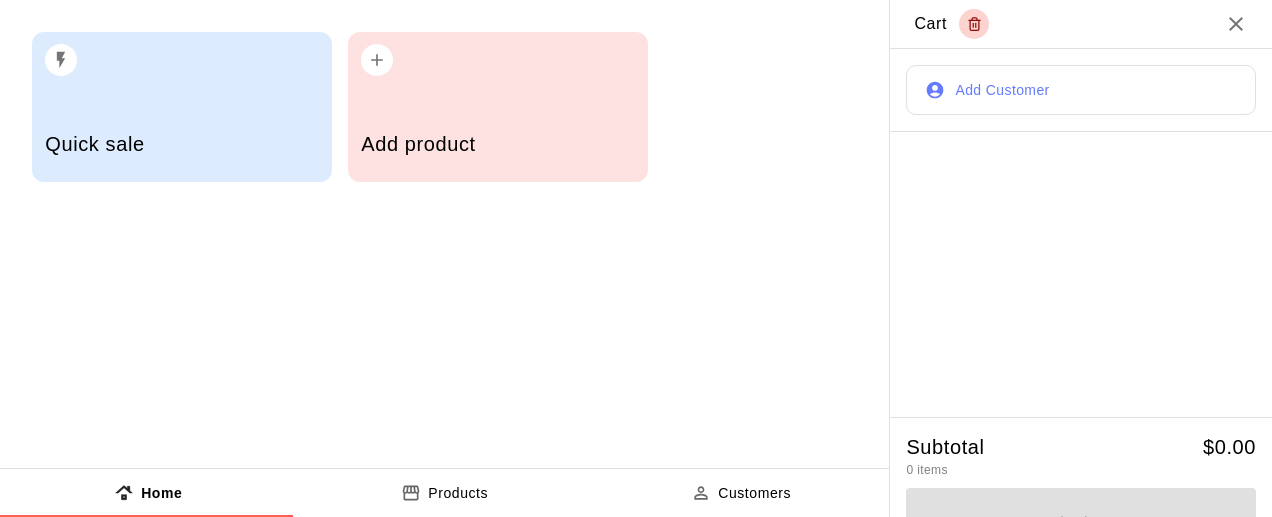 click on "Add Customer" at bounding box center [1081, 90] 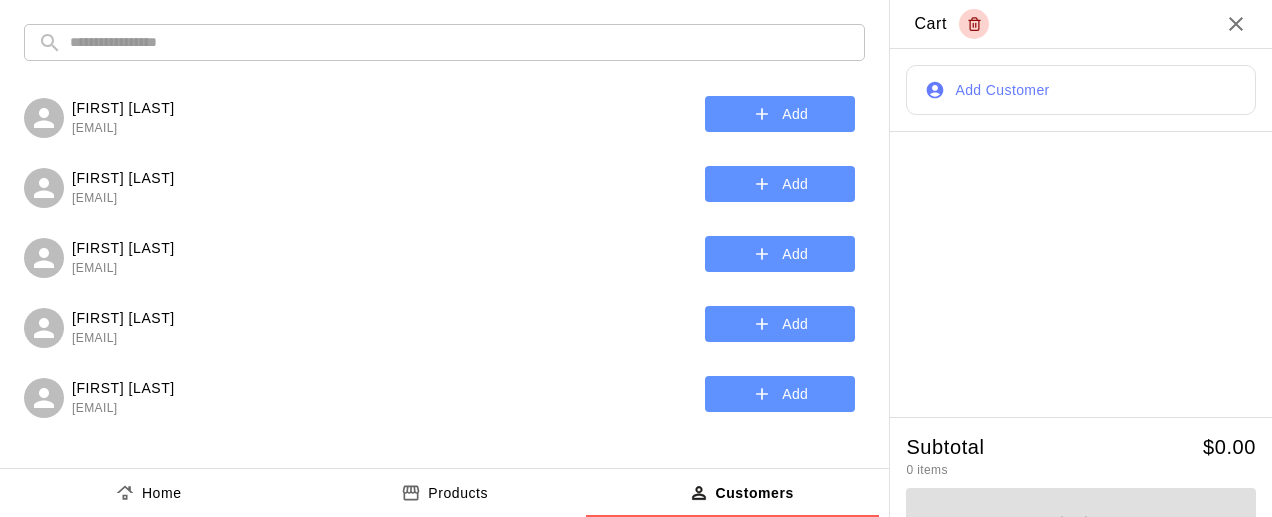 type 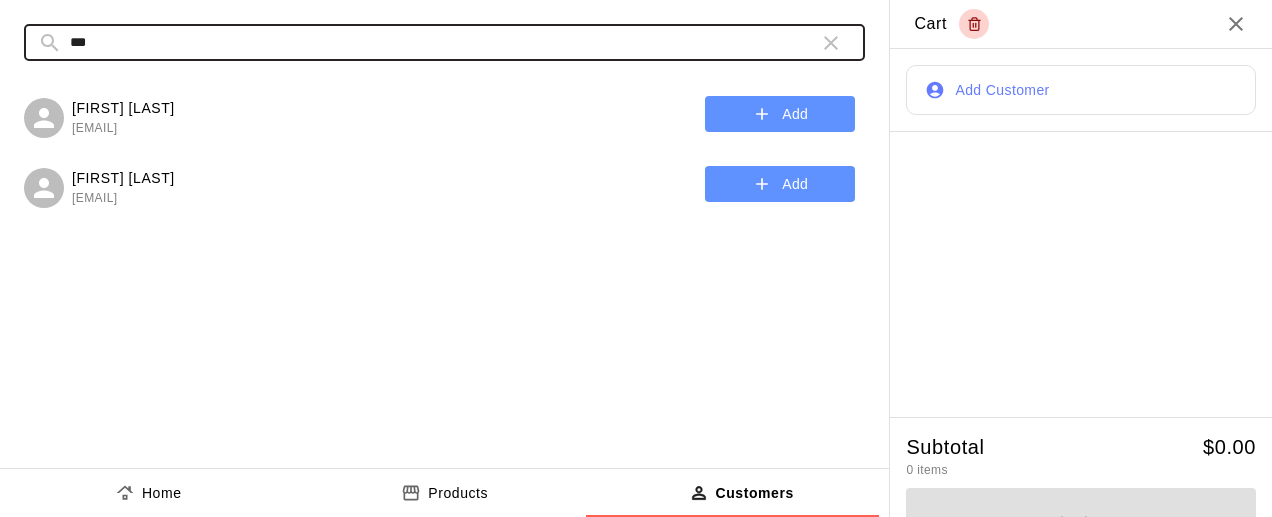 type on "***" 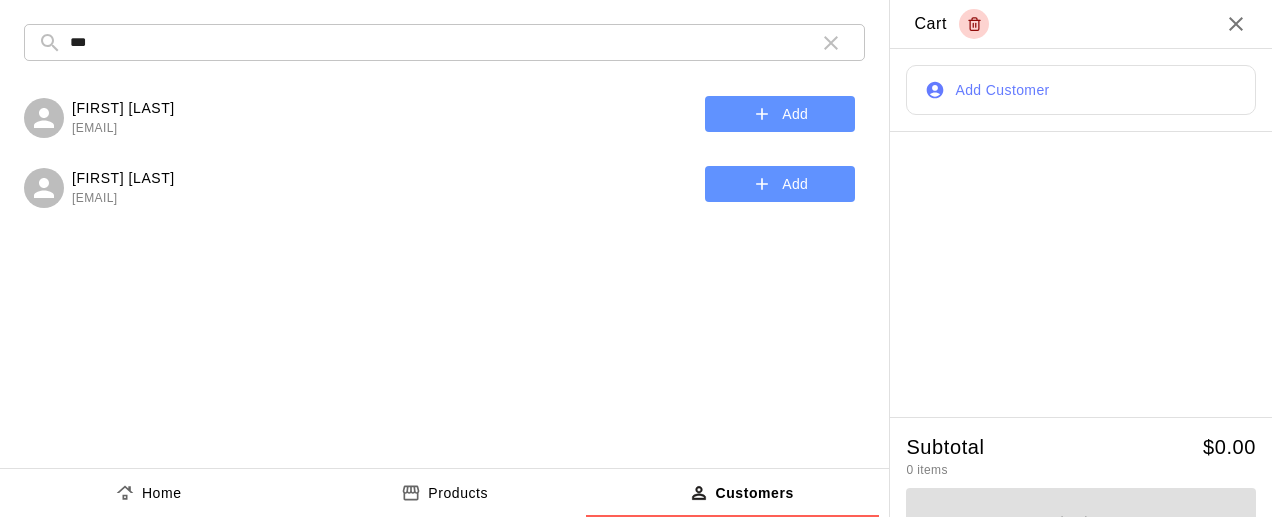 click on "[FIRST] [LAST]" at bounding box center [123, 108] 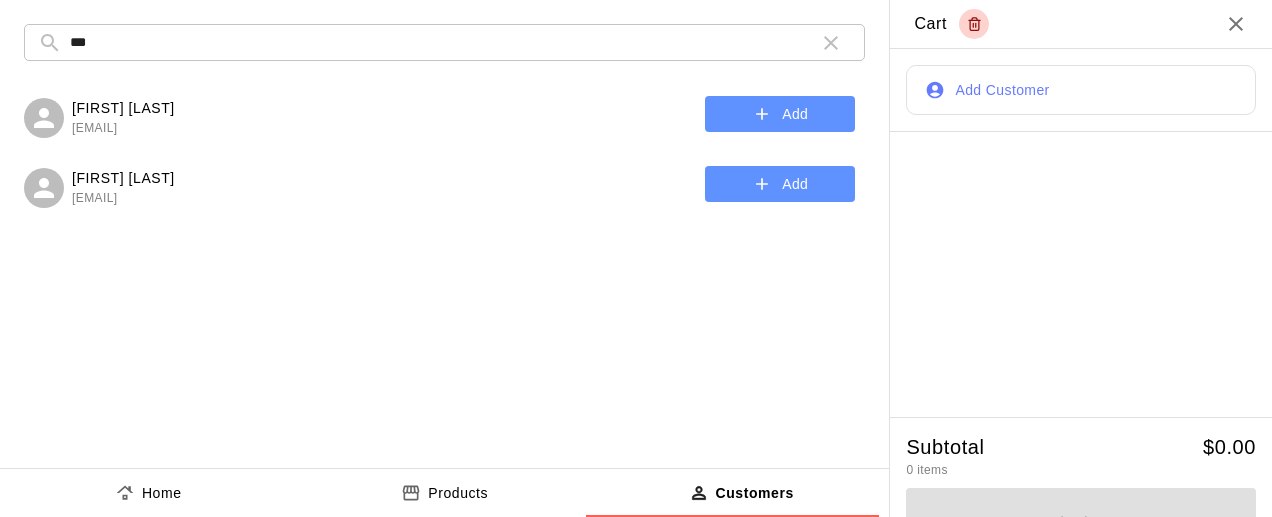 click on "Add" at bounding box center [780, 114] 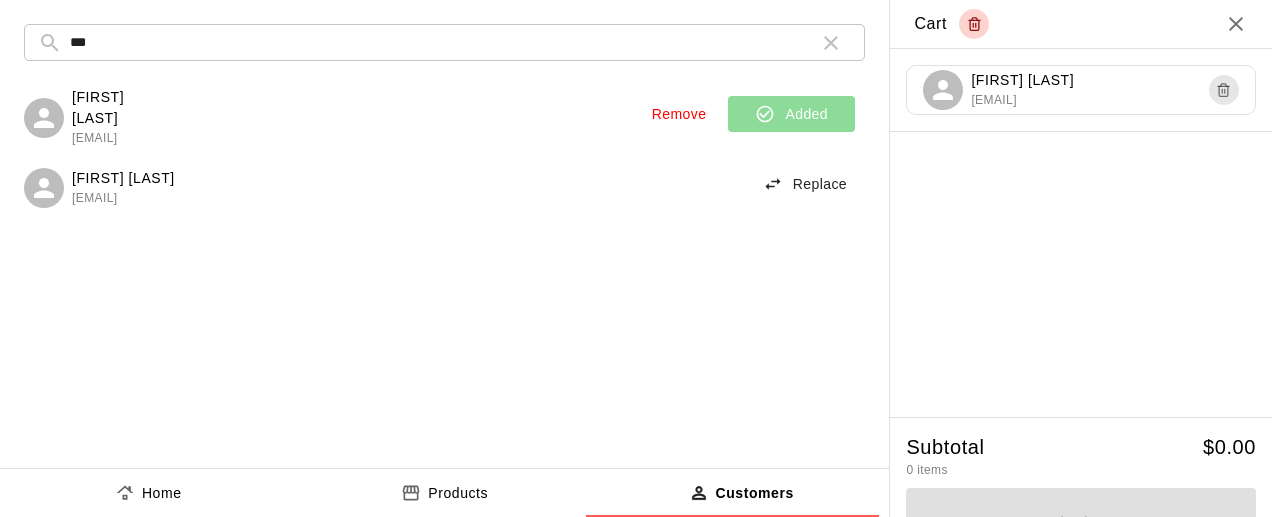 click 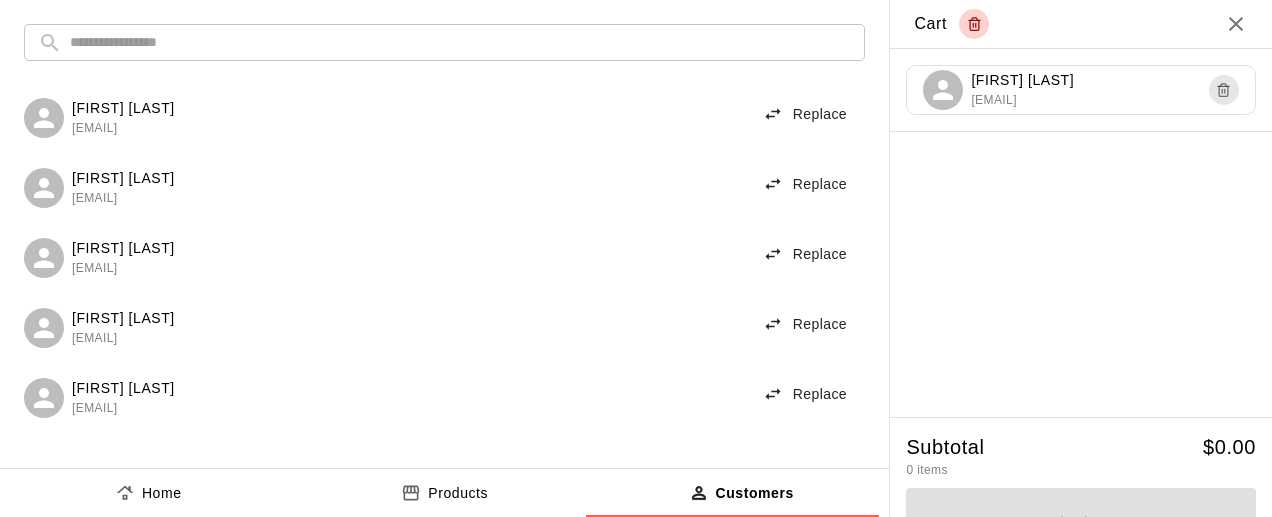 click on "[FIRST] [LAST] [EMAIL]" at bounding box center (1081, 90) 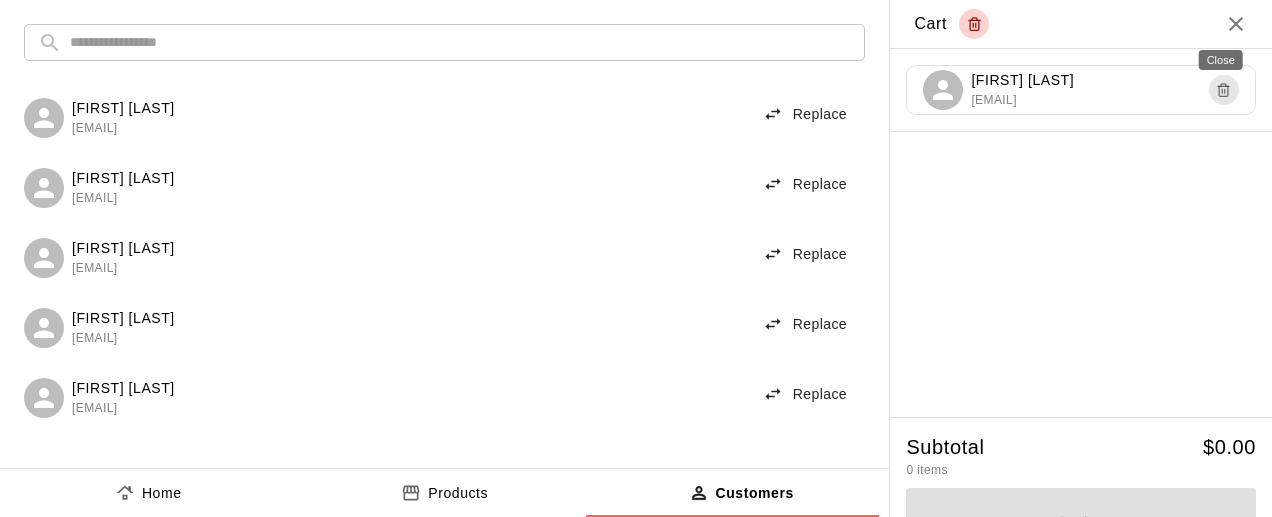 click 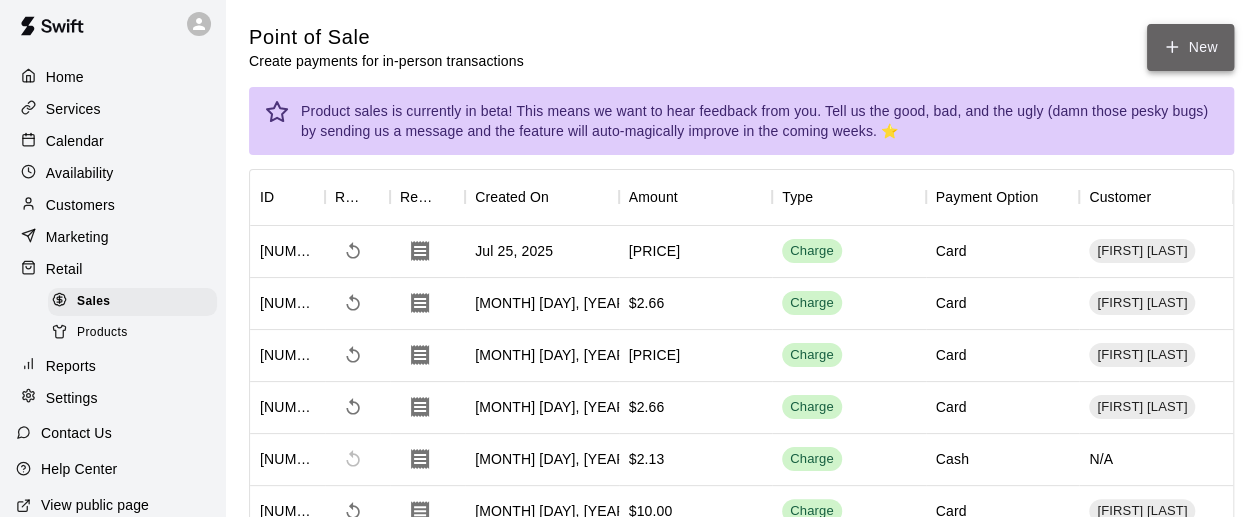 click on "New" at bounding box center (1190, 47) 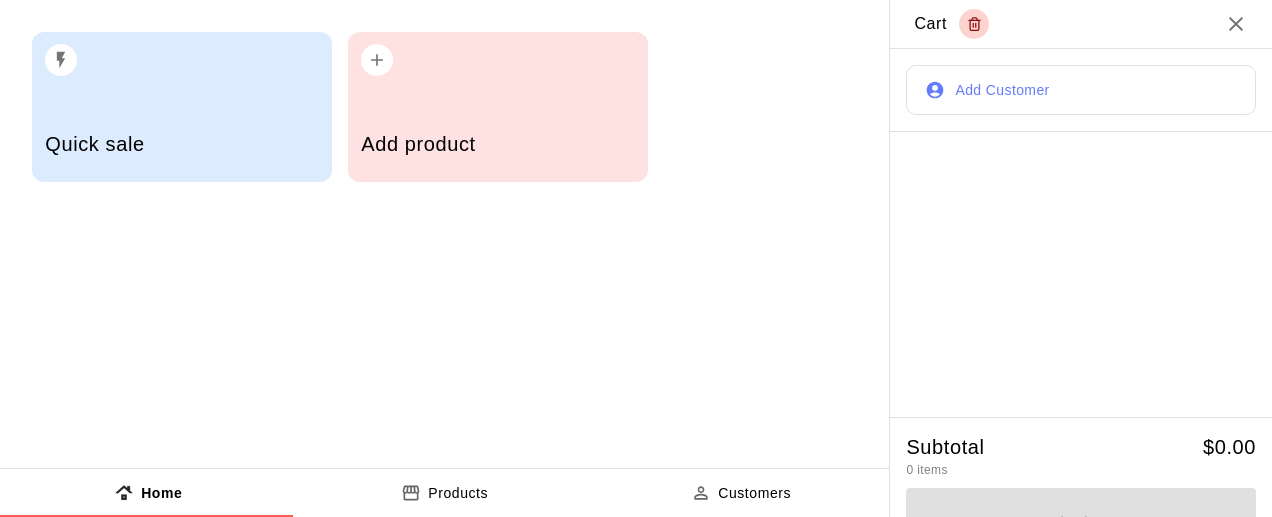 click on "Add product" at bounding box center (498, 107) 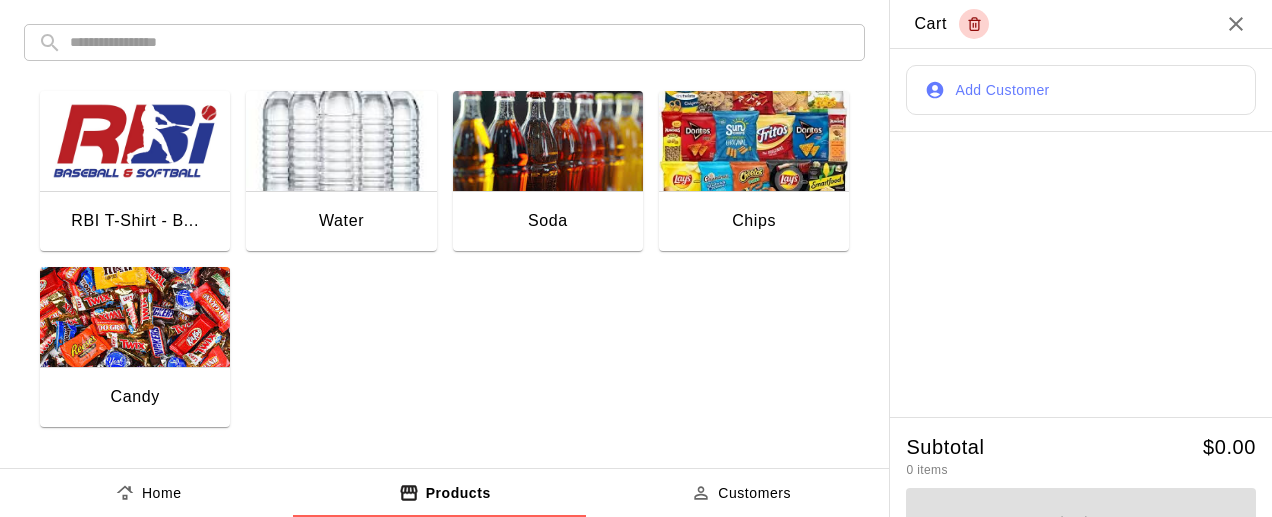 click at bounding box center (135, 317) 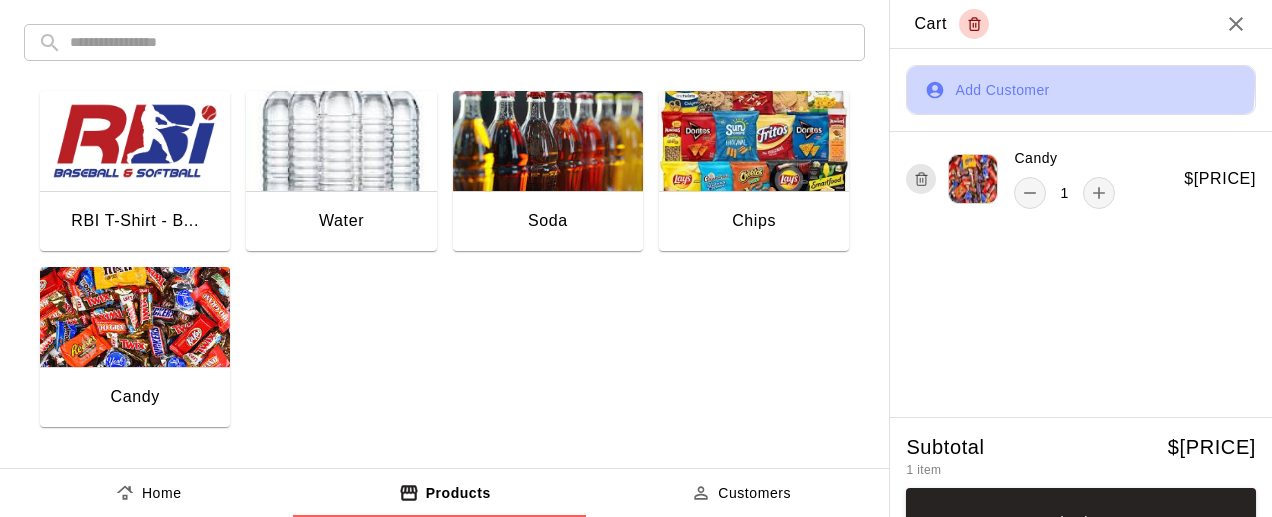 click on "Add Customer" at bounding box center (1081, 90) 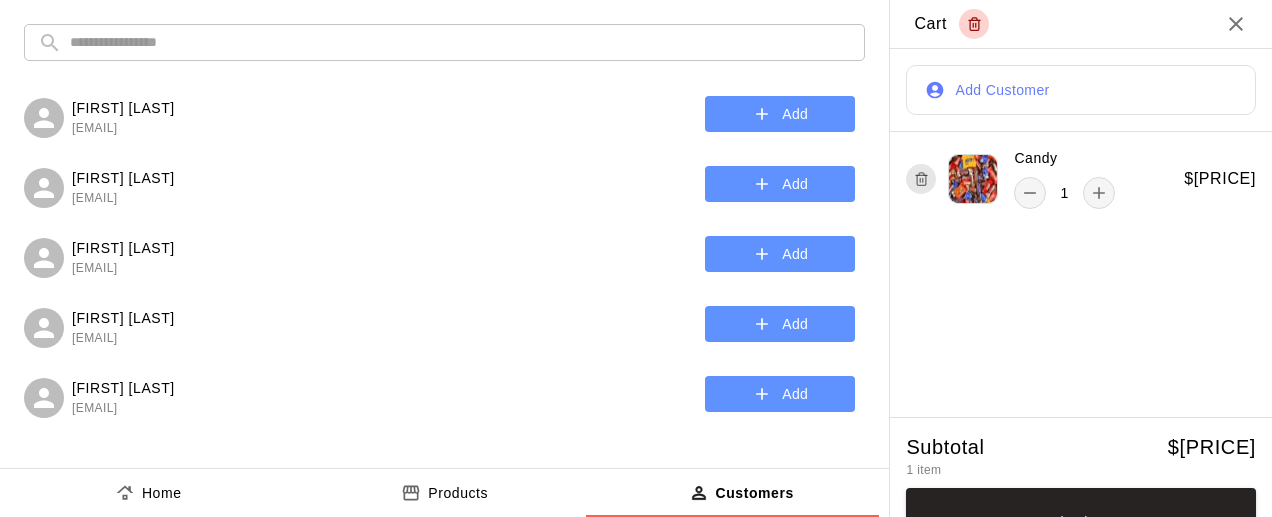 type 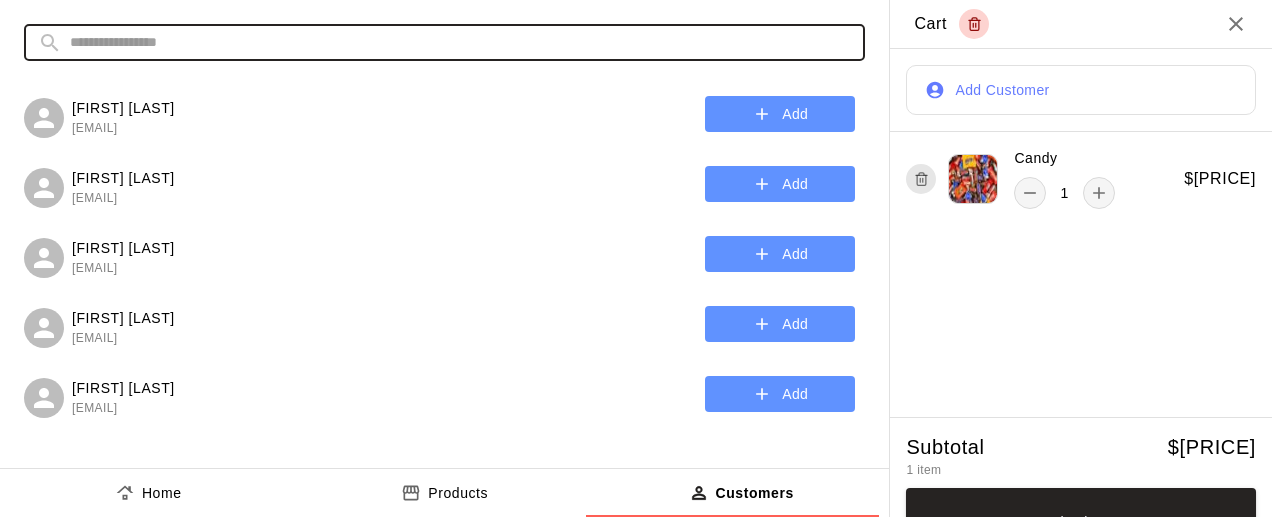 click at bounding box center [460, 42] 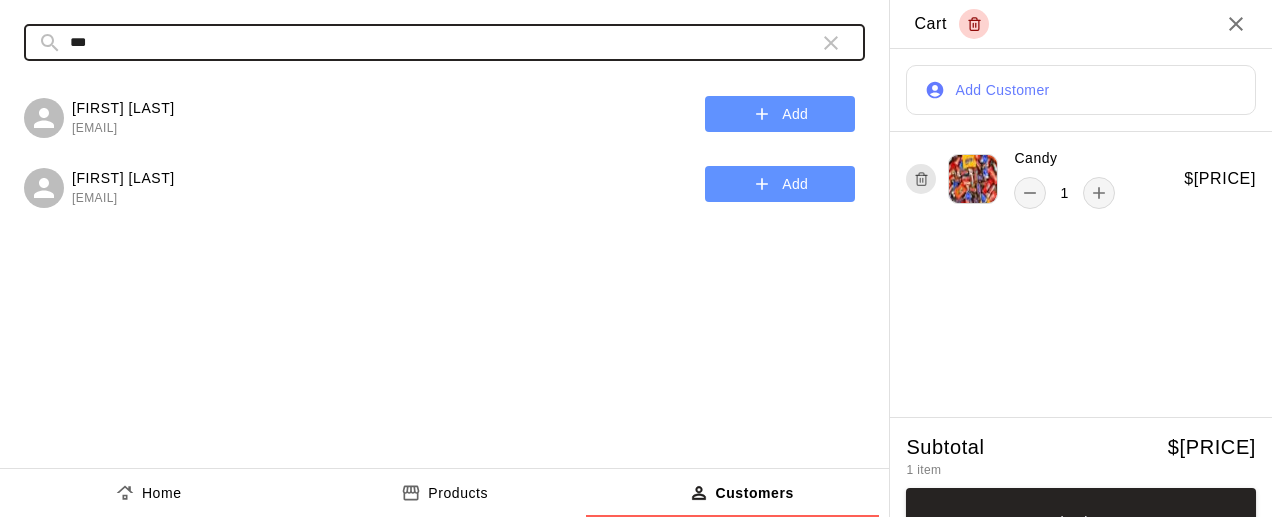 drag, startPoint x: 753, startPoint y: 37, endPoint x: 864, endPoint y: 48, distance: 111.54372 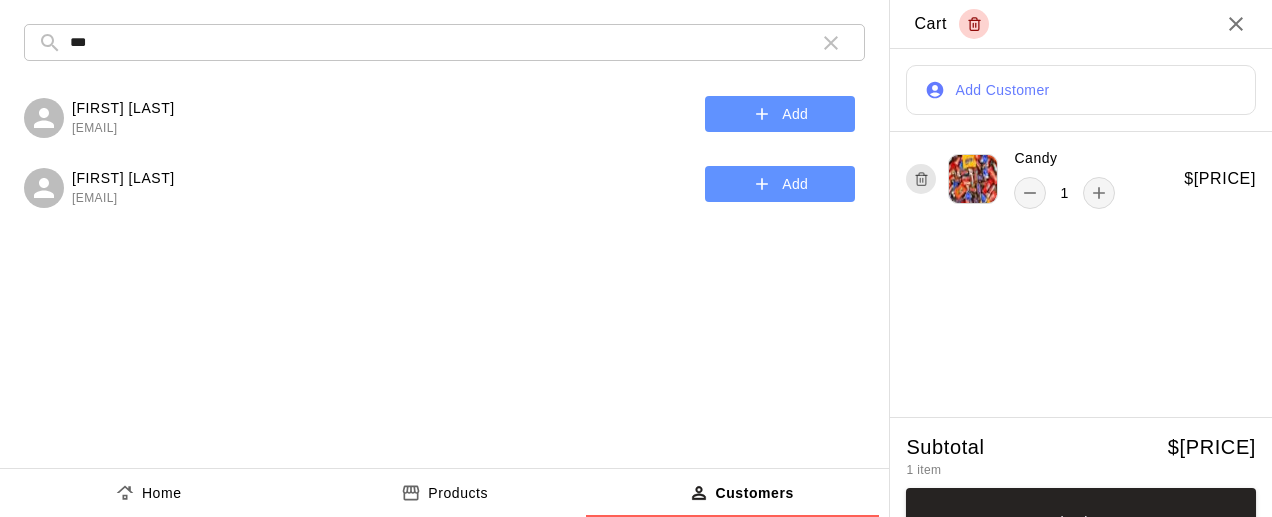 click on "[FIRST] [LAST]" at bounding box center (123, 108) 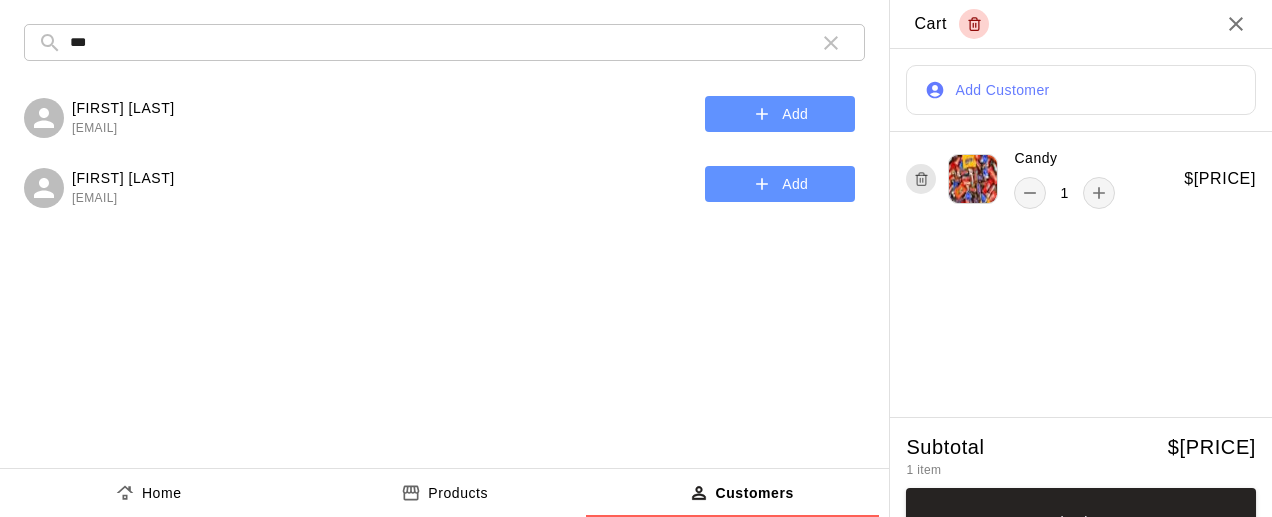 scroll, scrollTop: 41, scrollLeft: 0, axis: vertical 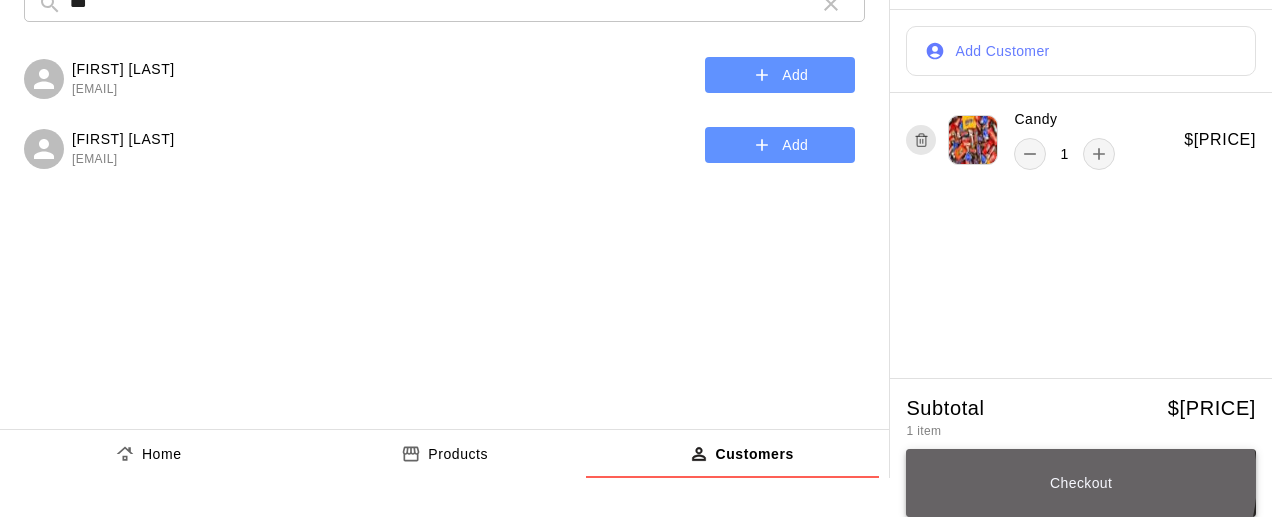 click on "Checkout" at bounding box center [1081, 483] 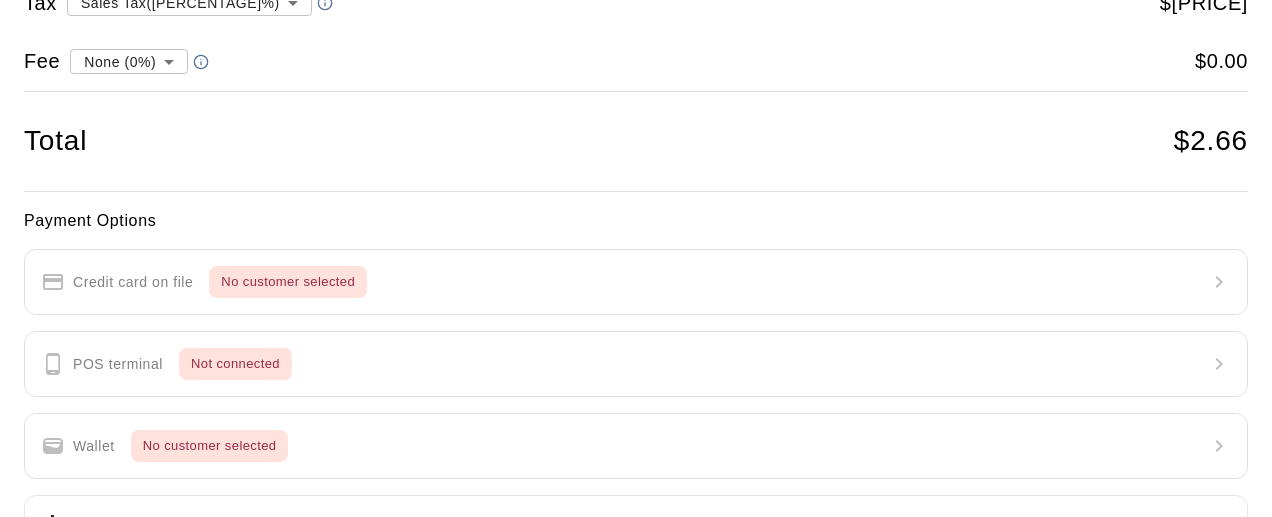 scroll, scrollTop: 155, scrollLeft: 0, axis: vertical 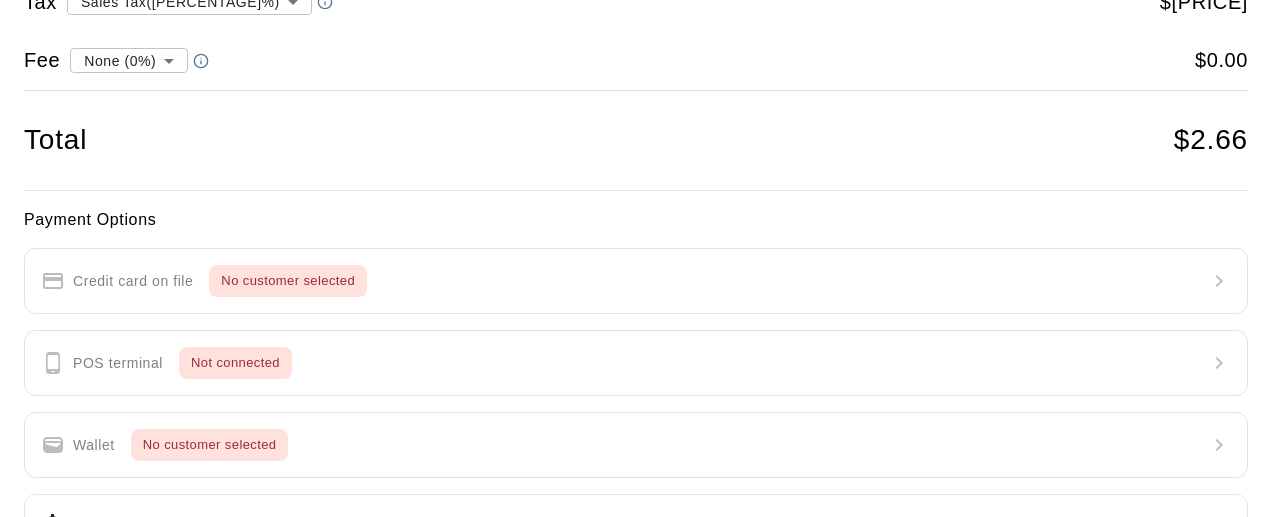 click on "Payment Options" at bounding box center (636, 220) 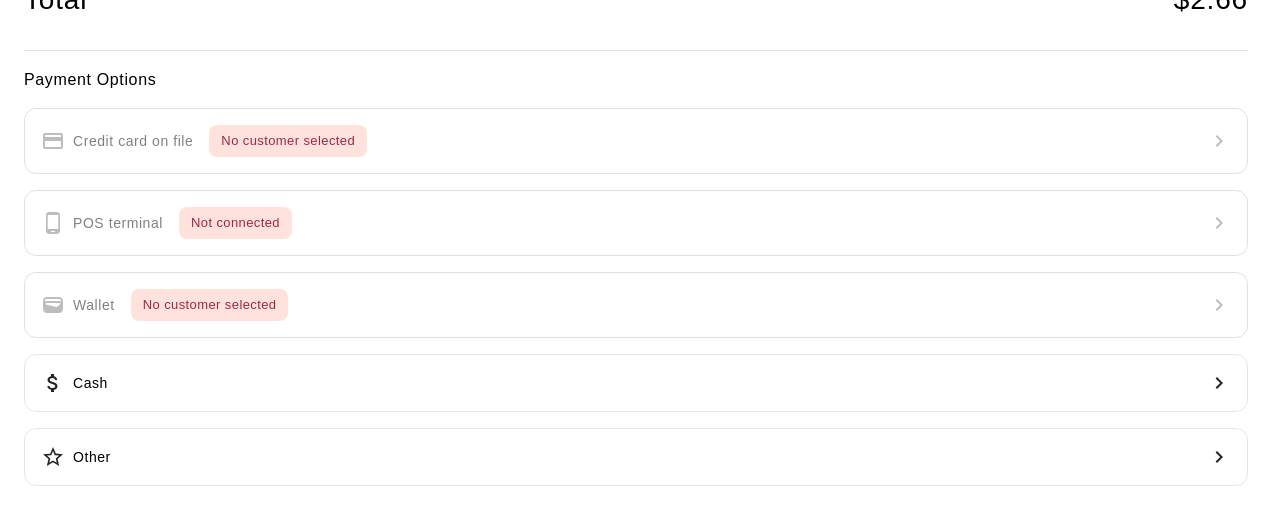 click on "Payment Options Credit card on file No customer selected POS terminal Not connected Wallet No customer selected Cash Other" at bounding box center (636, 277) 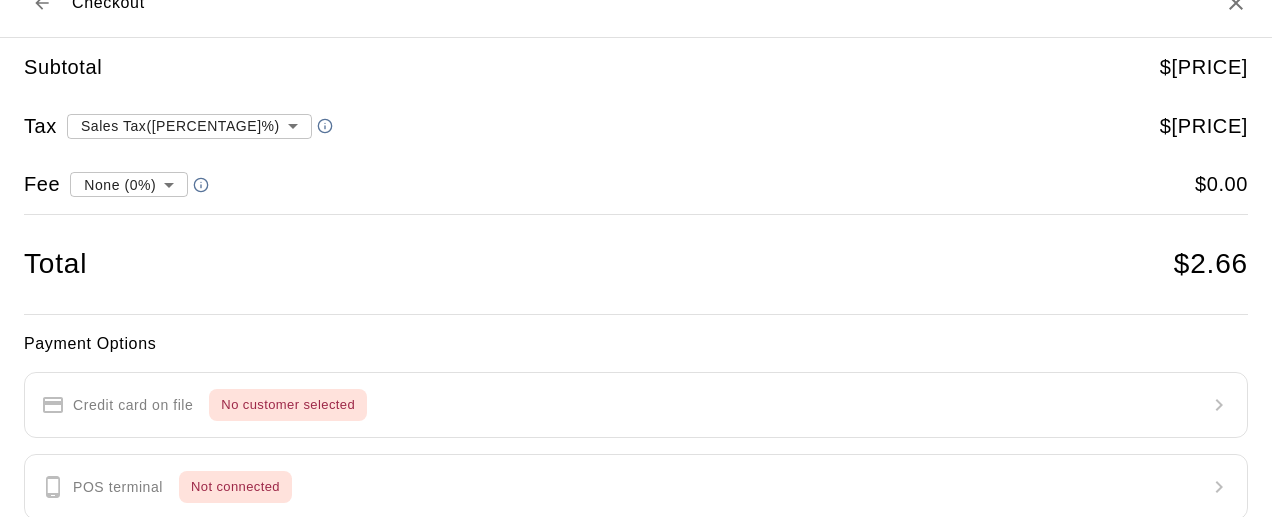 scroll, scrollTop: 0, scrollLeft: 0, axis: both 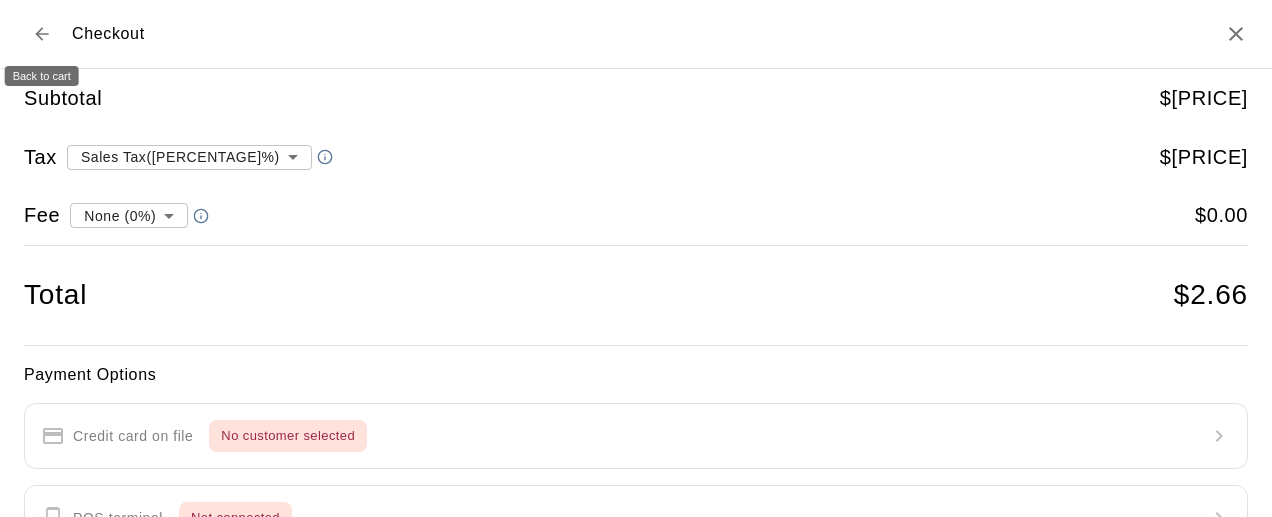 click 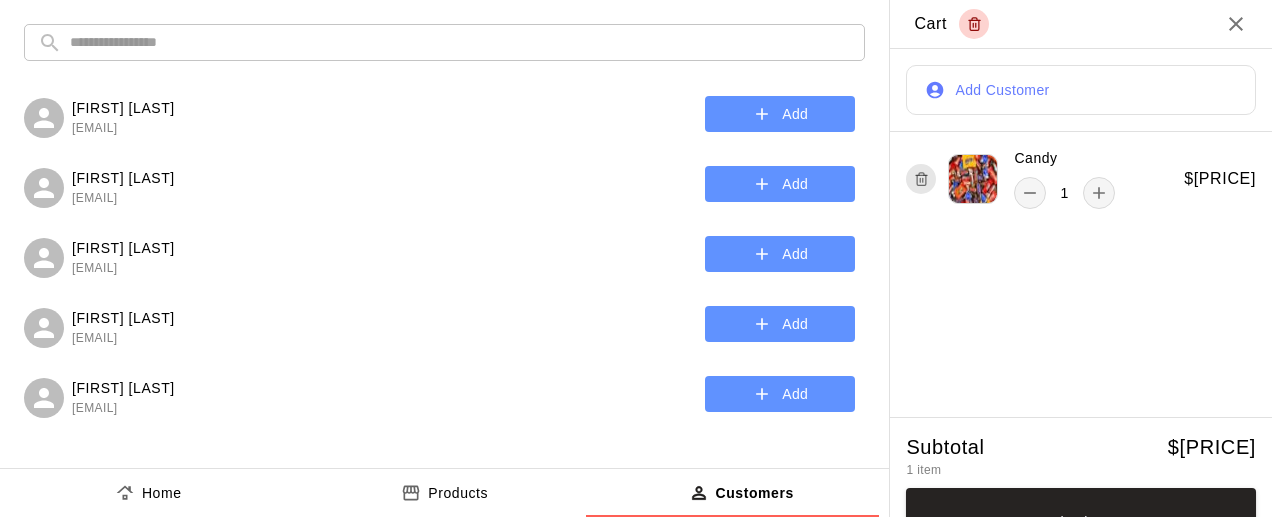 click on "Add Customer" at bounding box center [1081, 90] 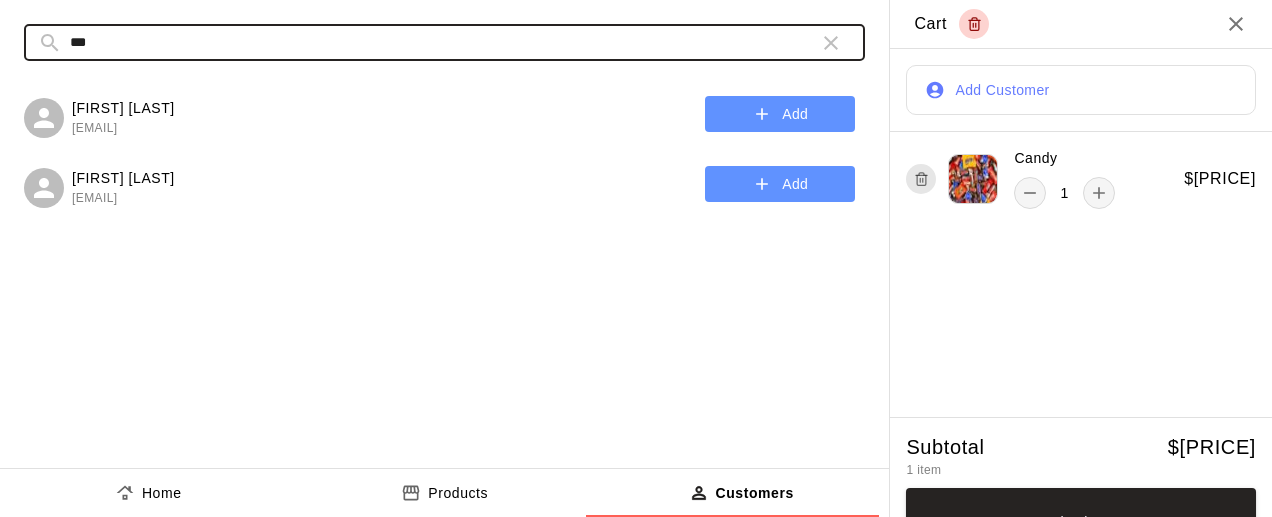 type on "***" 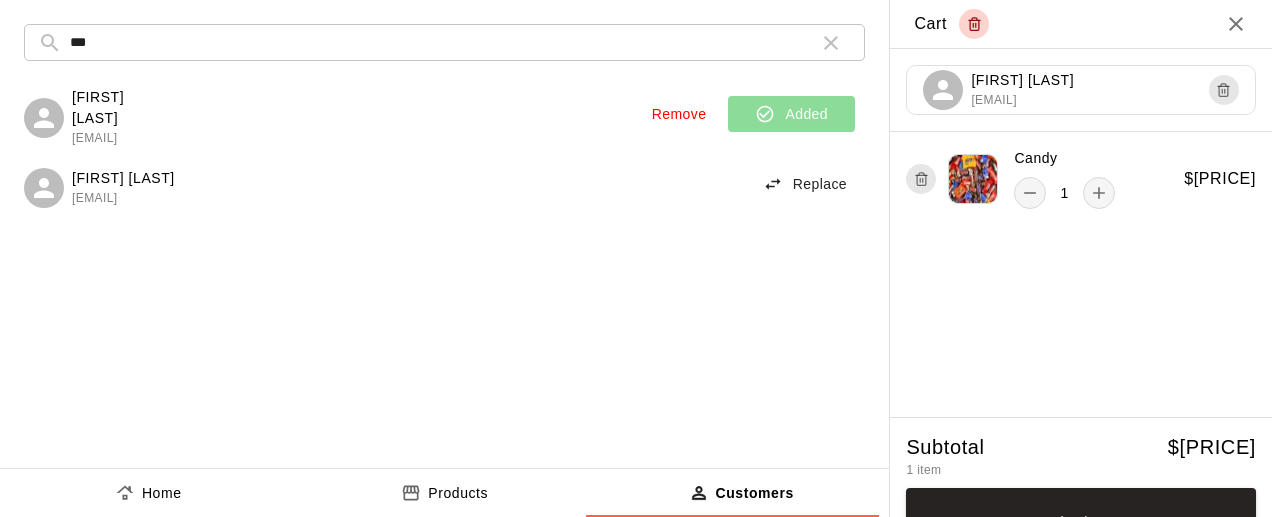 scroll, scrollTop: 41, scrollLeft: 0, axis: vertical 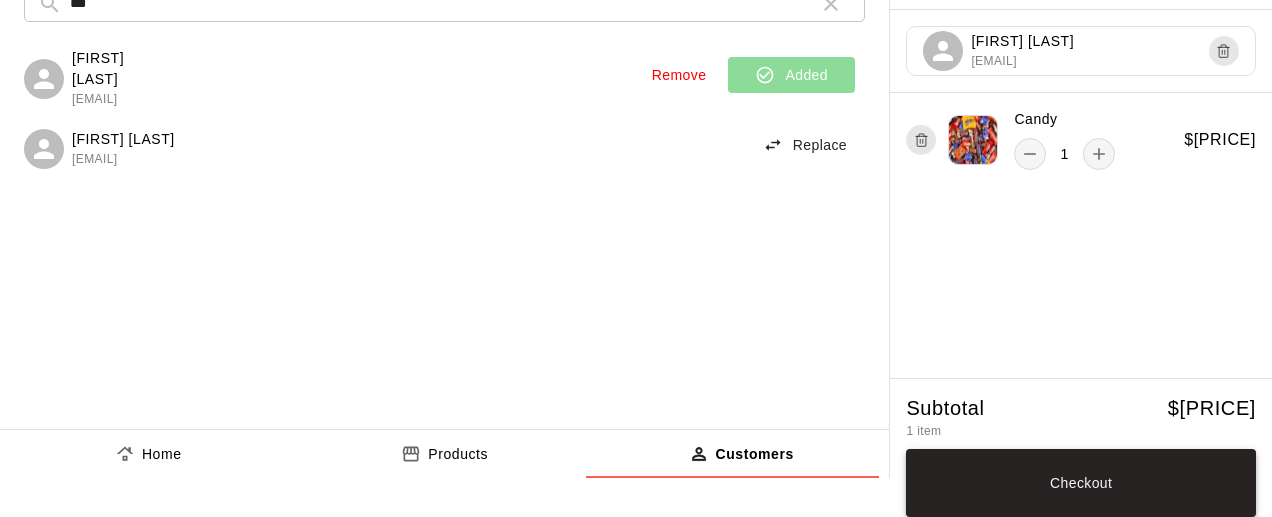 click on "Checkout" at bounding box center [1081, 483] 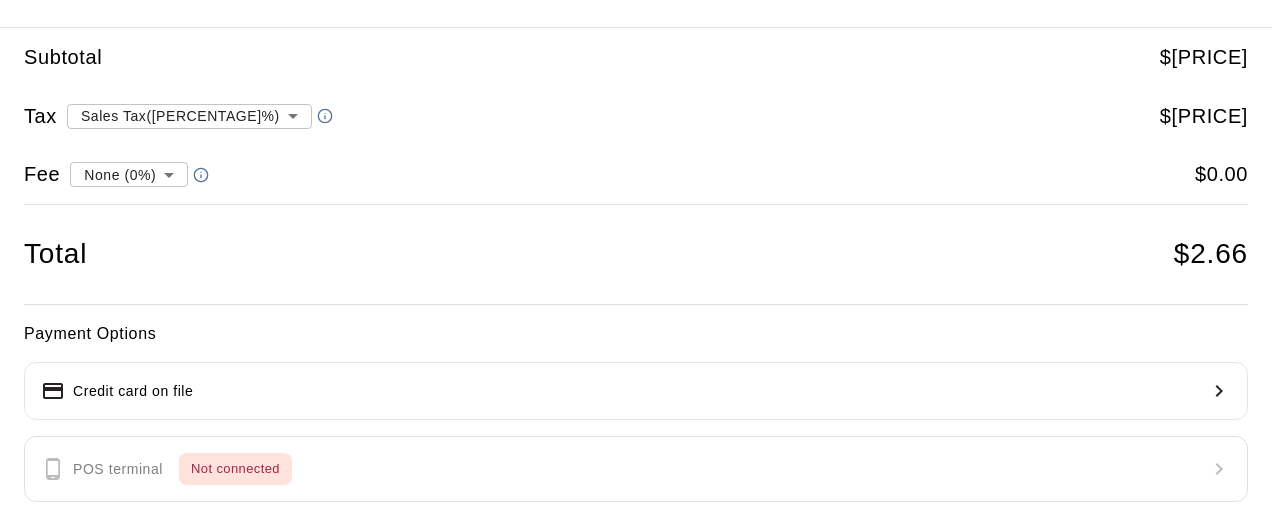 scroll, scrollTop: 287, scrollLeft: 0, axis: vertical 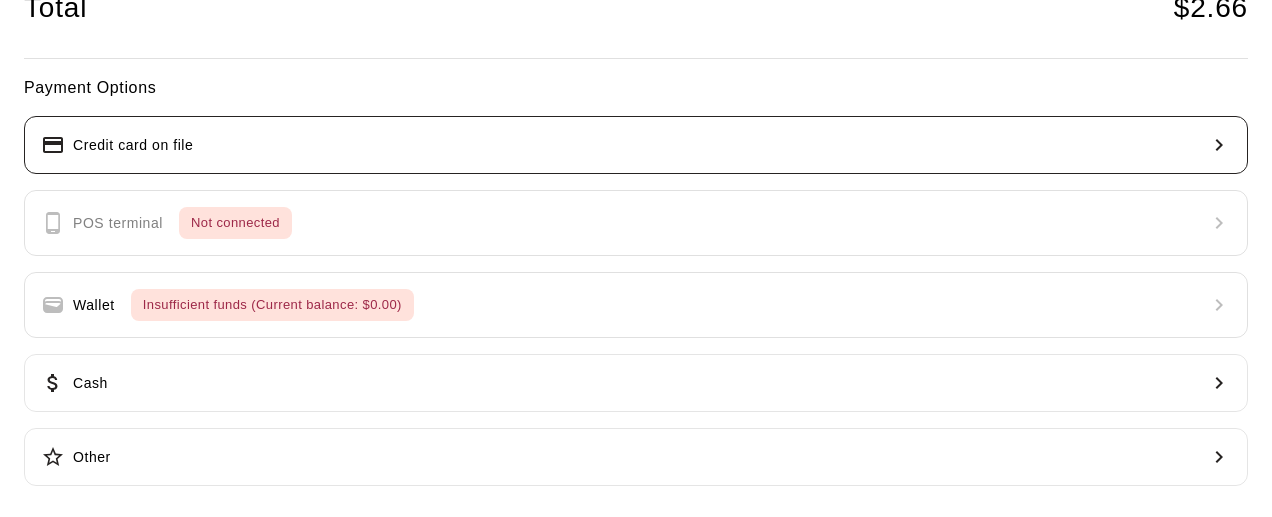 click 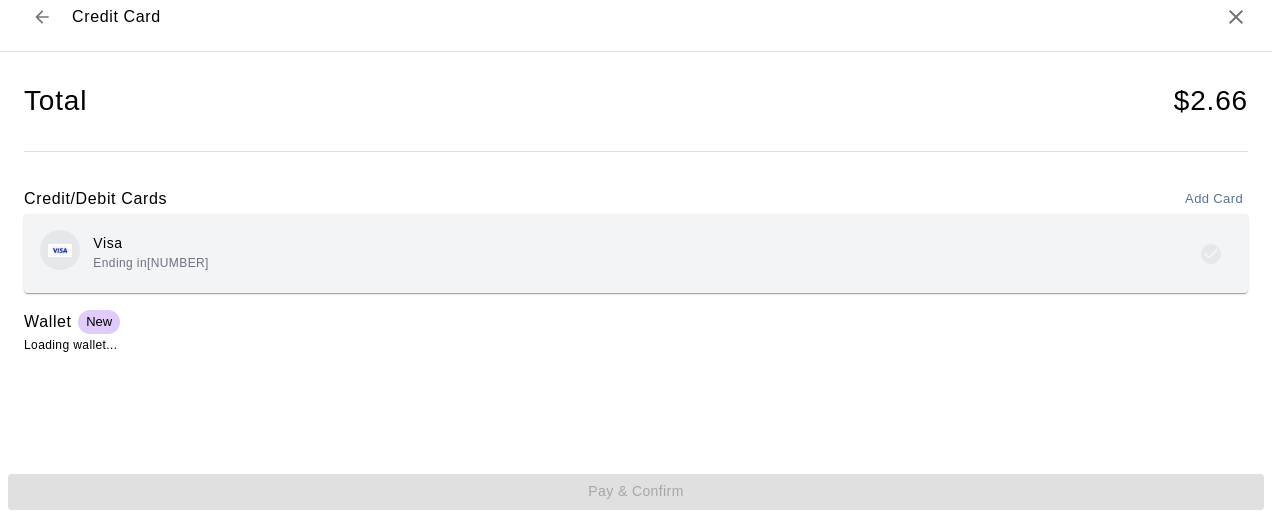 click on "Credit Card Ending in [NUMBER]" at bounding box center [636, 253] 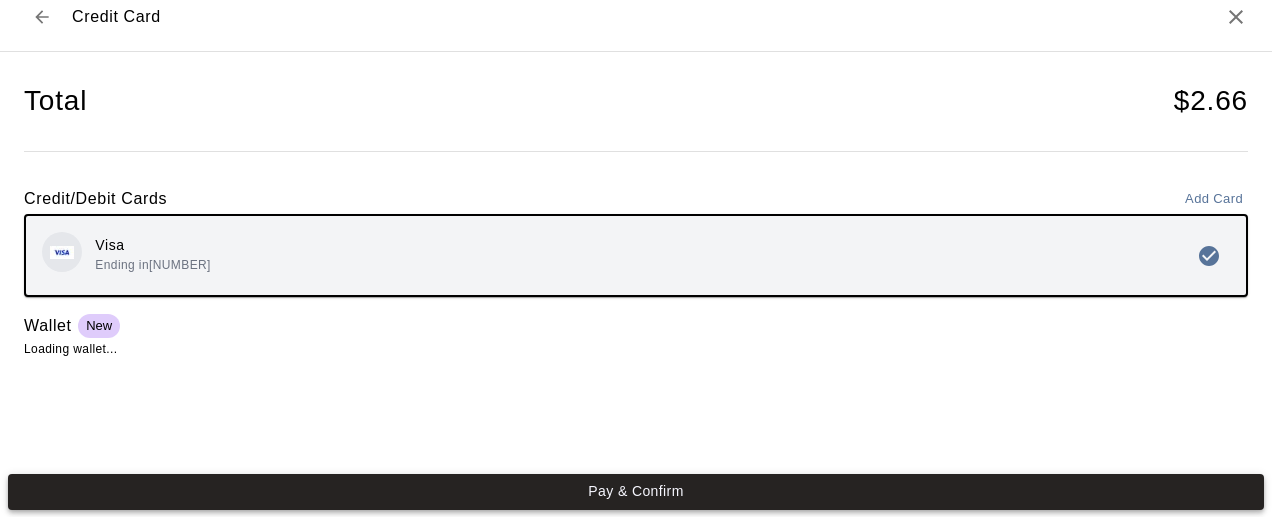 click on "Pay & Confirm" at bounding box center (636, 492) 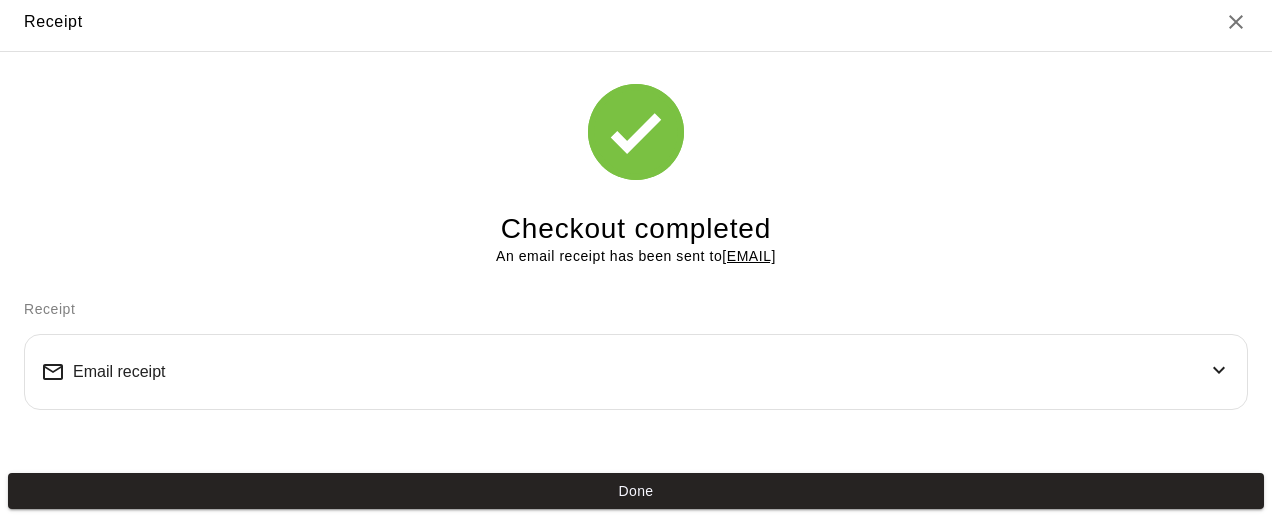 scroll, scrollTop: 7, scrollLeft: 0, axis: vertical 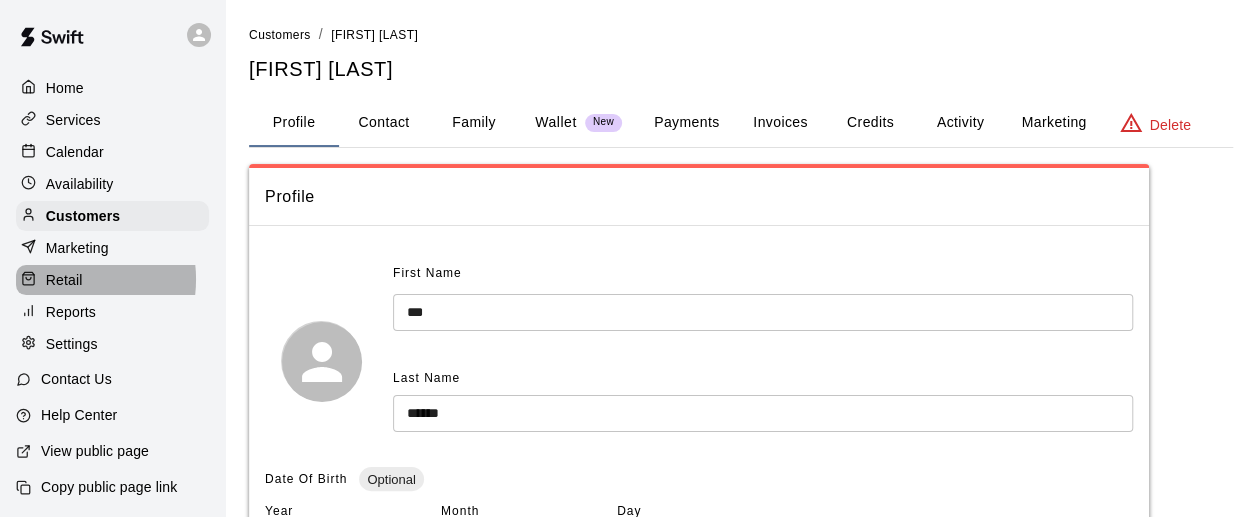 click on "Retail" at bounding box center [64, 280] 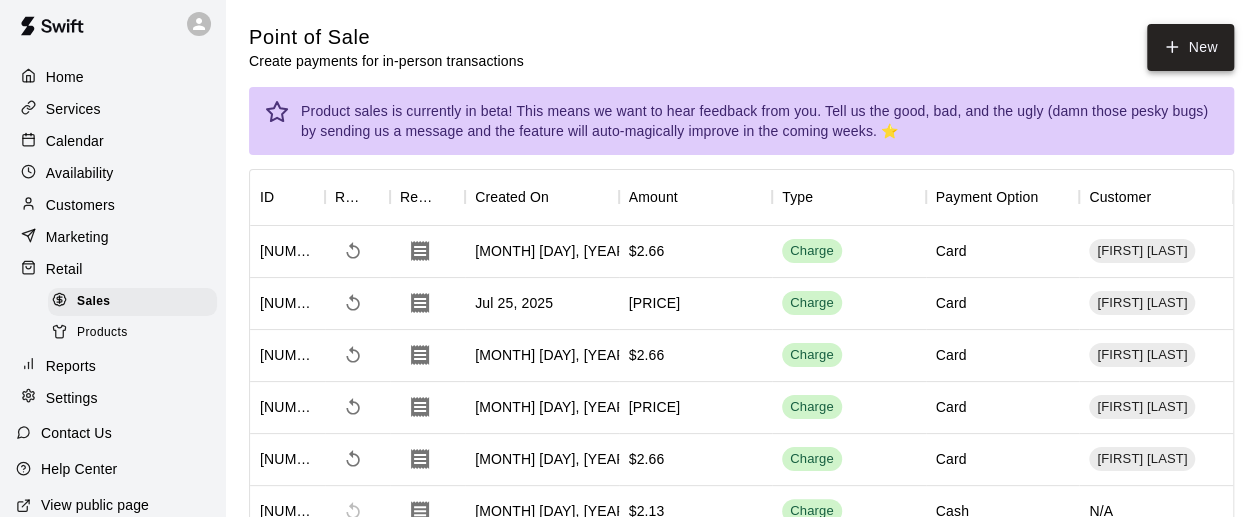 click 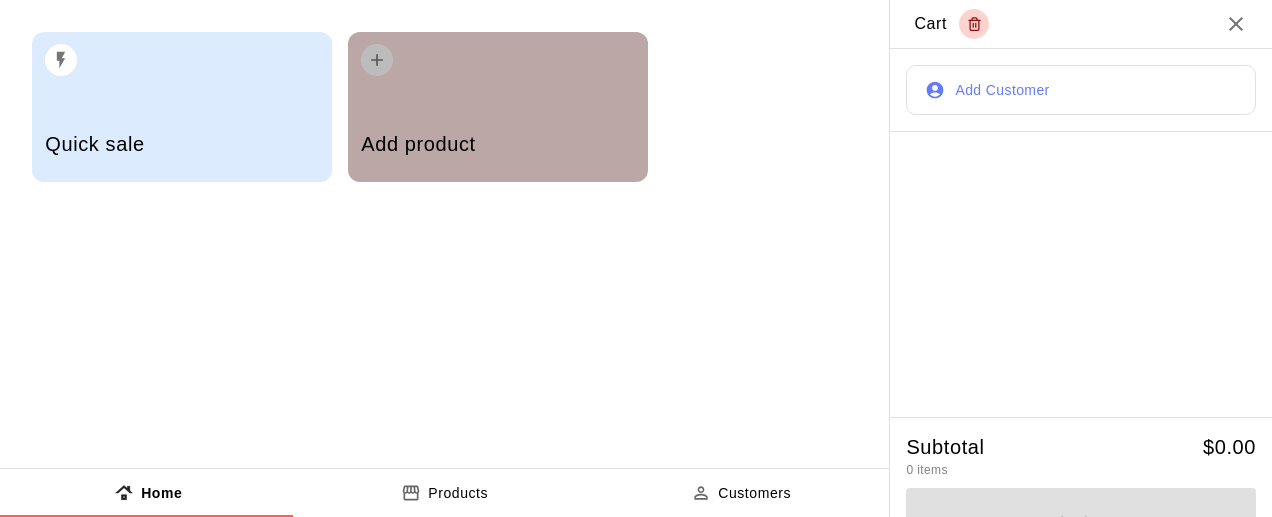 click on "Add product" at bounding box center [497, 146] 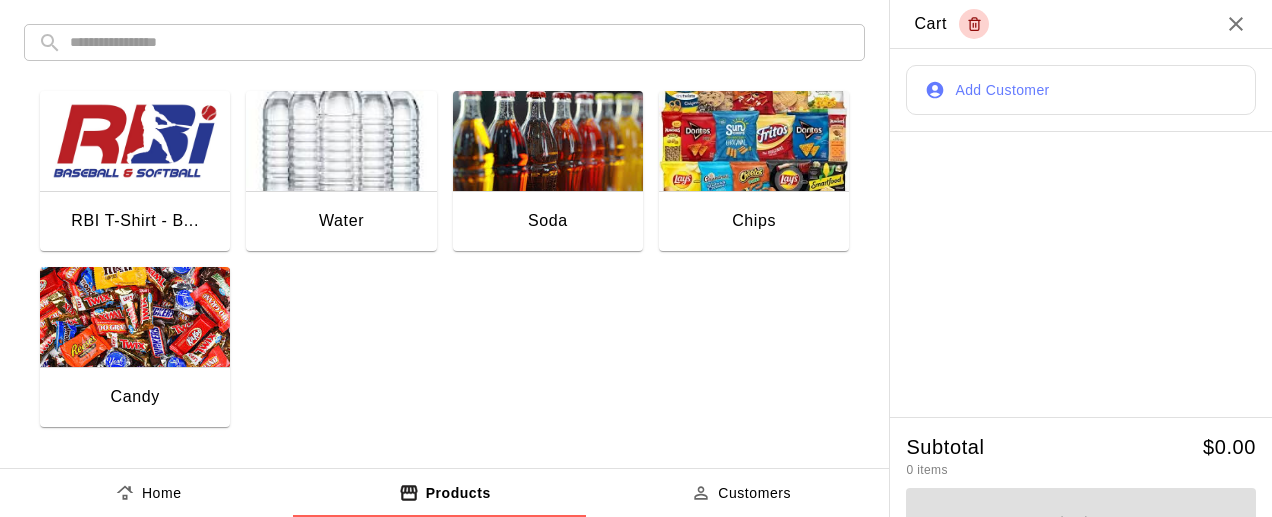 click at bounding box center [548, 141] 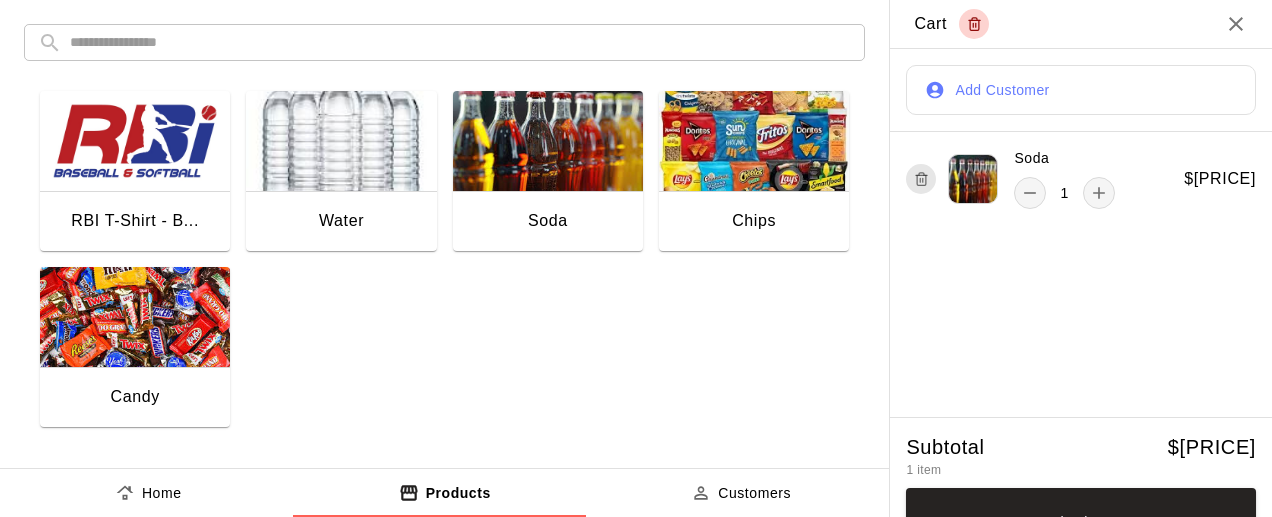 click on "Add Customer" at bounding box center [1081, 90] 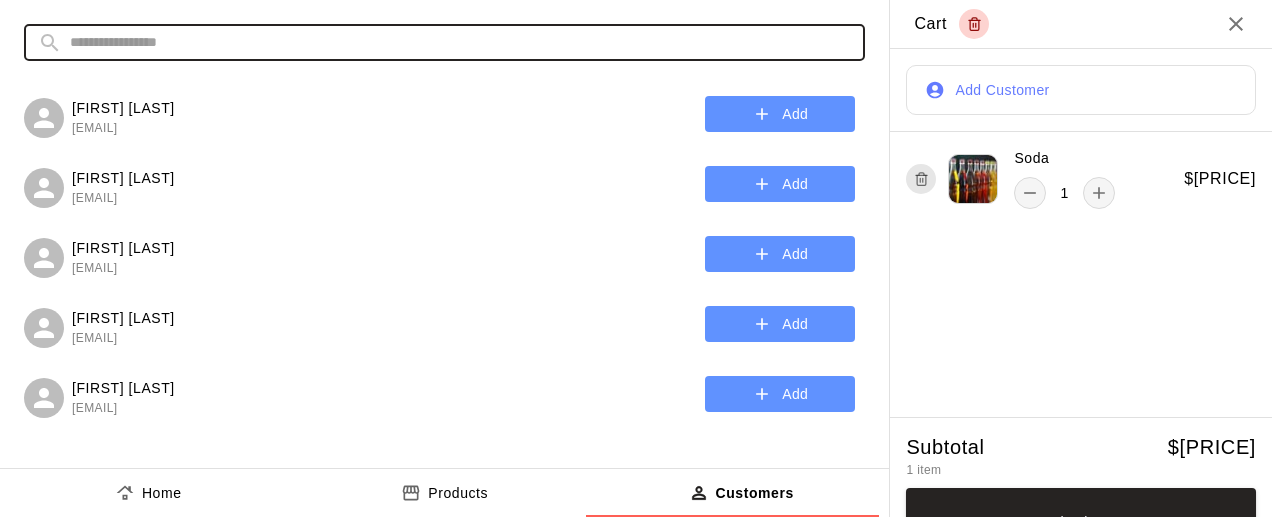 click at bounding box center (460, 42) 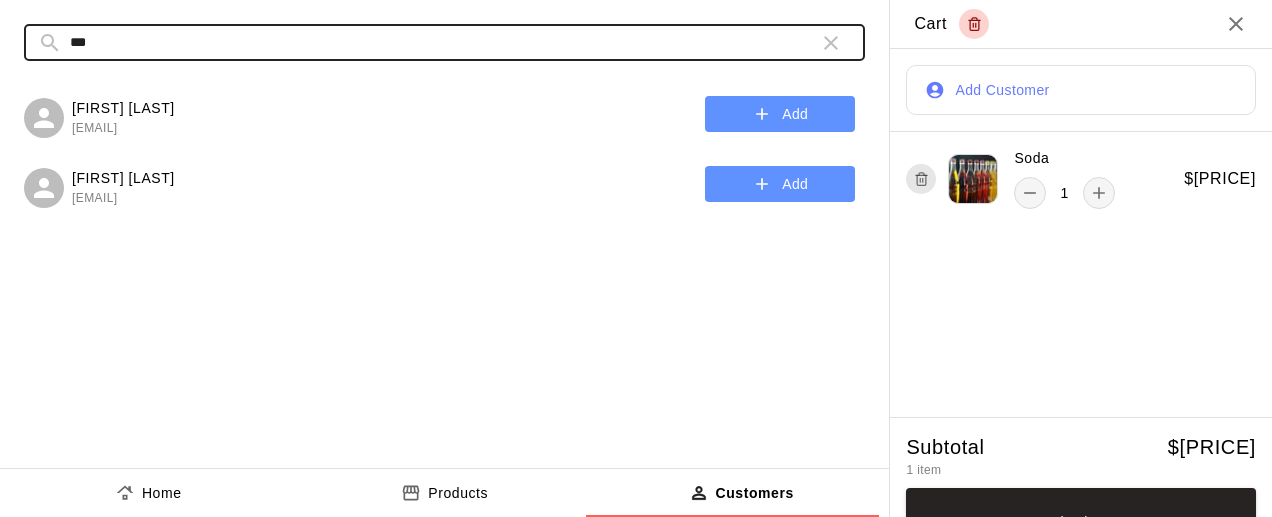 type on "***" 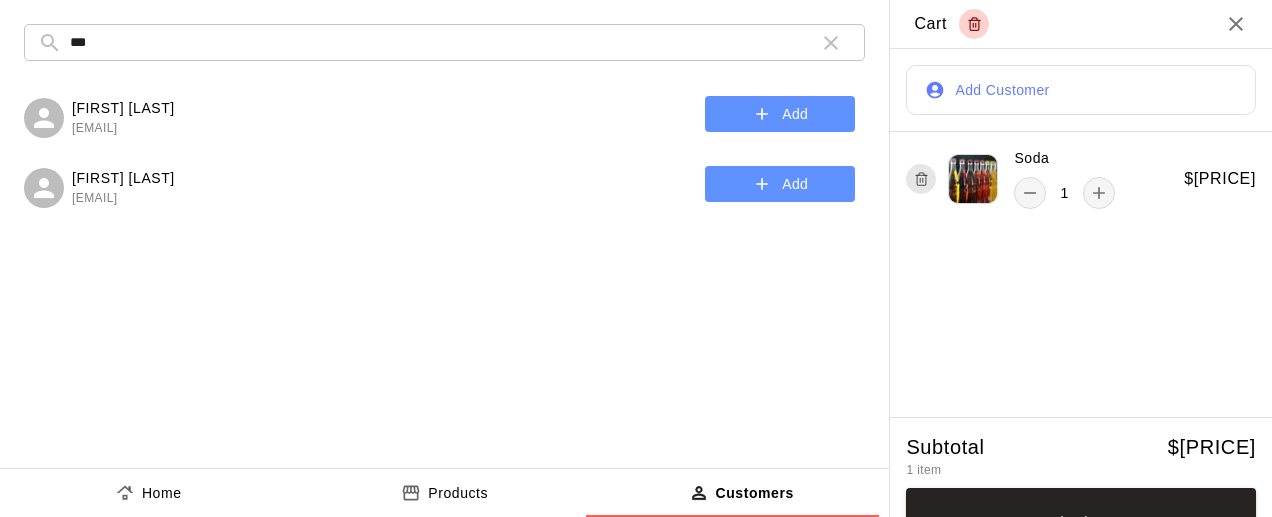 click on "Add" at bounding box center (780, 114) 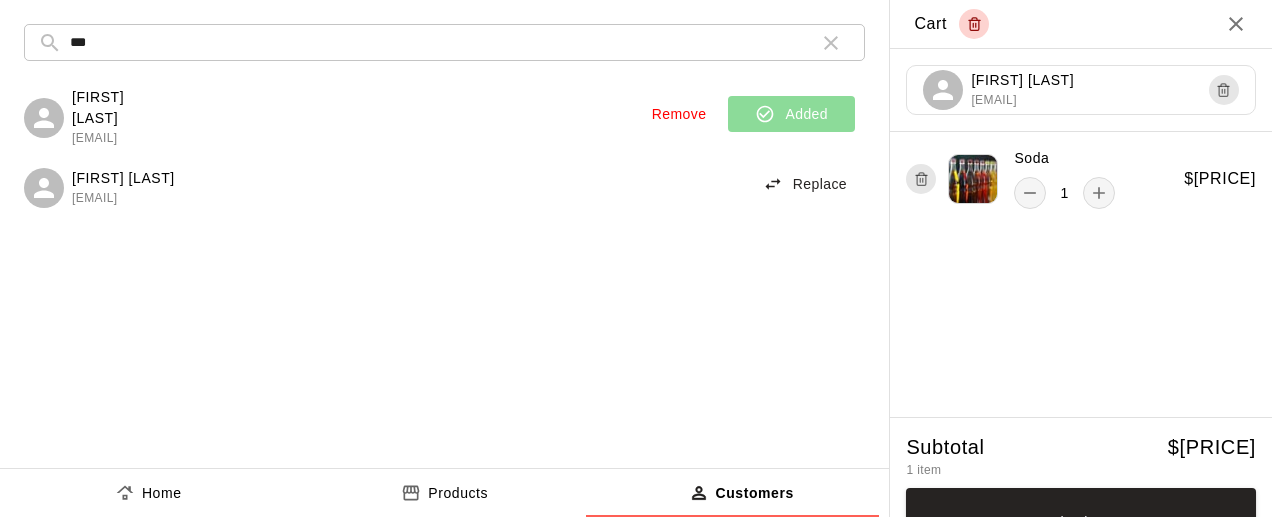 scroll, scrollTop: 41, scrollLeft: 0, axis: vertical 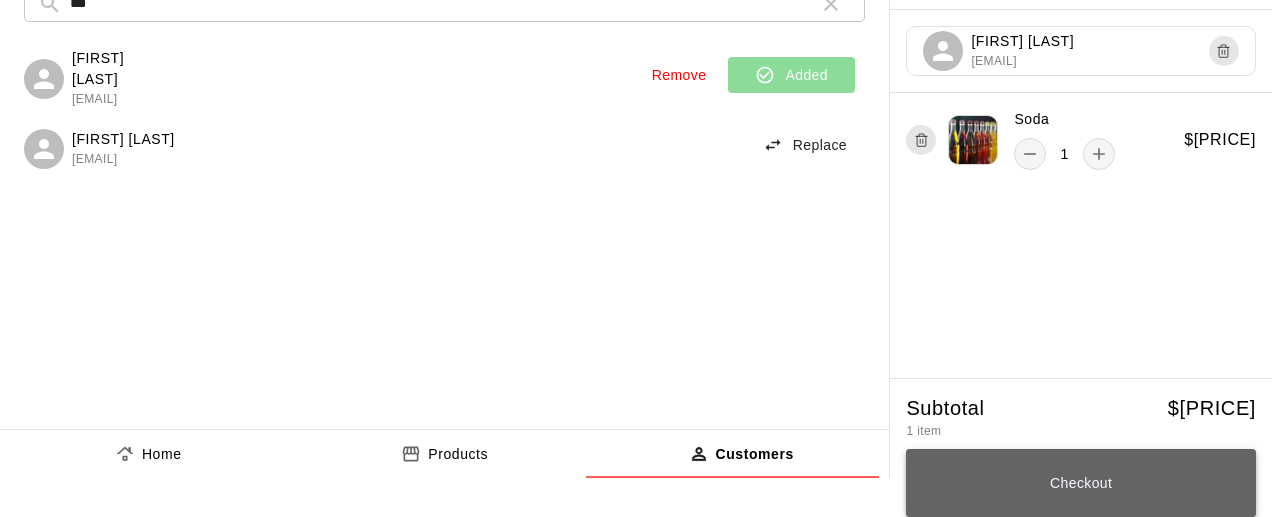 click on "Checkout" at bounding box center [1081, 483] 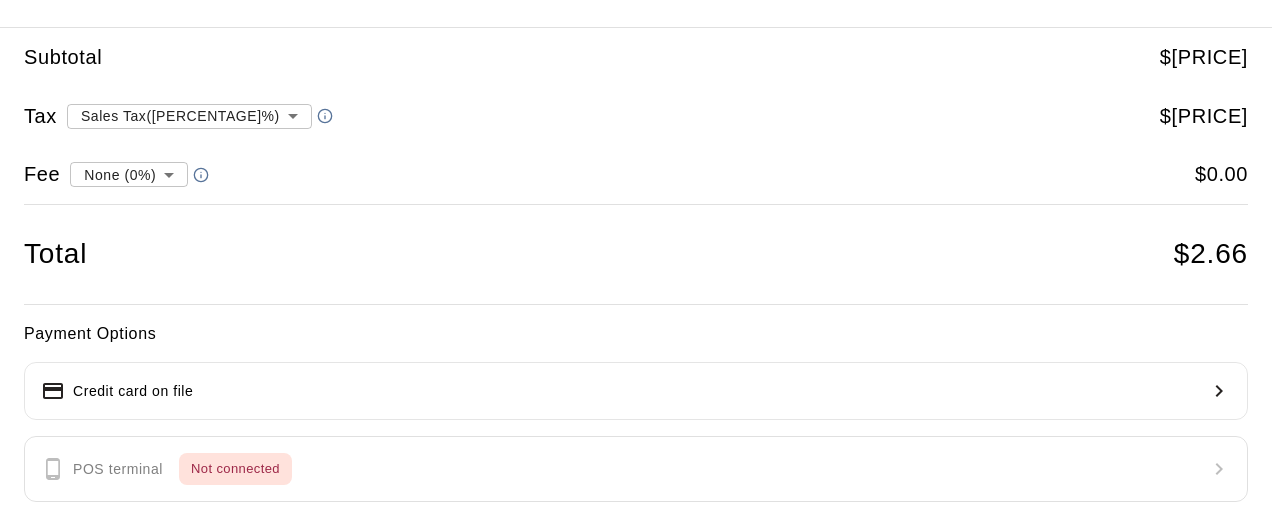 scroll, scrollTop: 287, scrollLeft: 0, axis: vertical 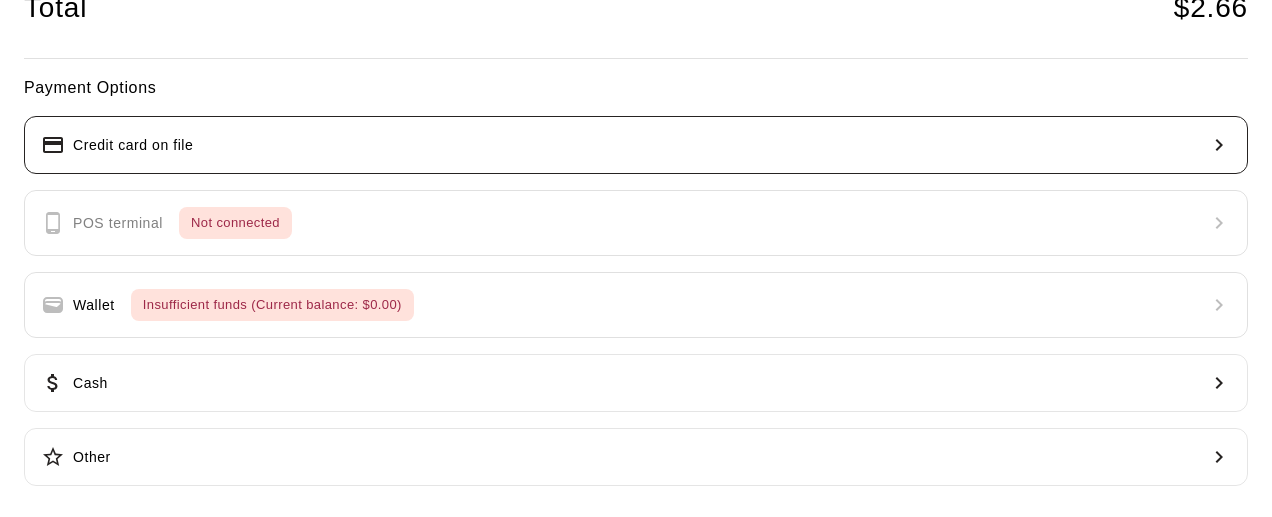 click on "Credit card on file" at bounding box center [636, 145] 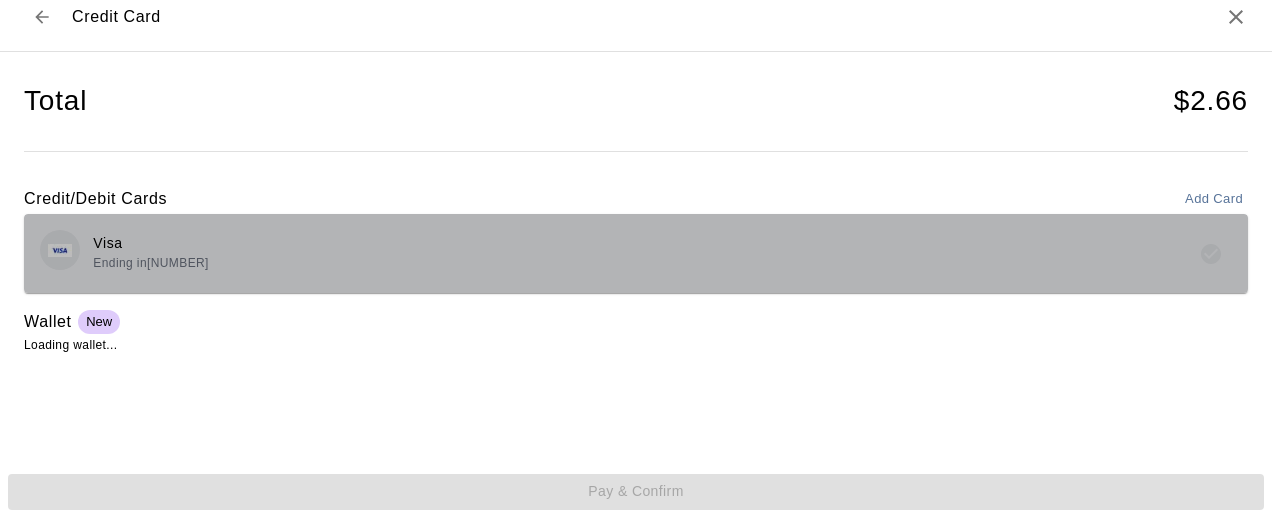 click on "Credit Card Ending in [NUMBER]" at bounding box center [636, 253] 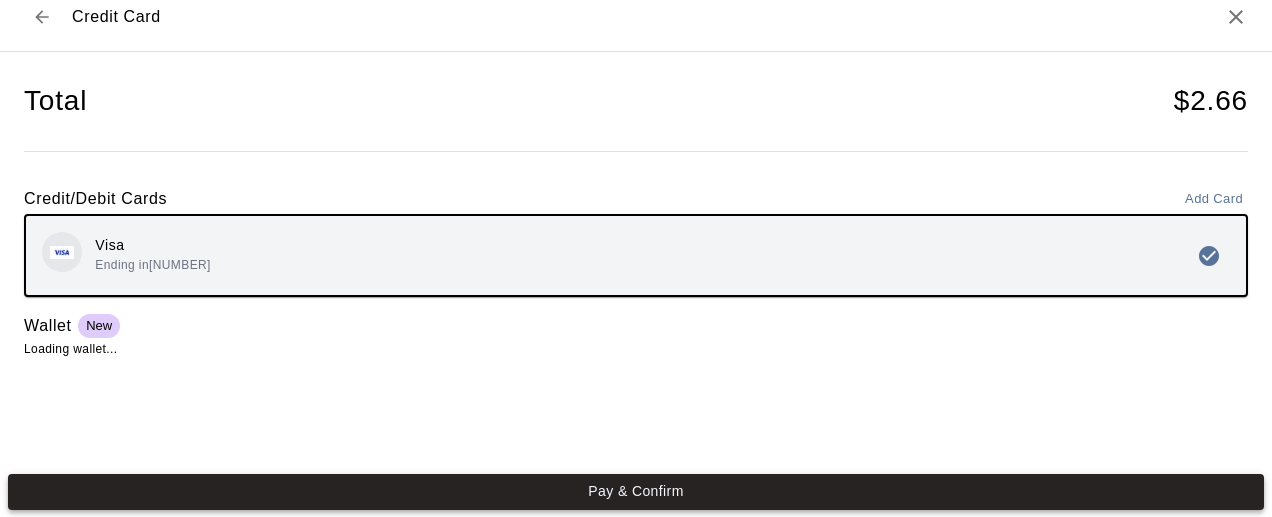 click on "Pay & Confirm" at bounding box center [636, 492] 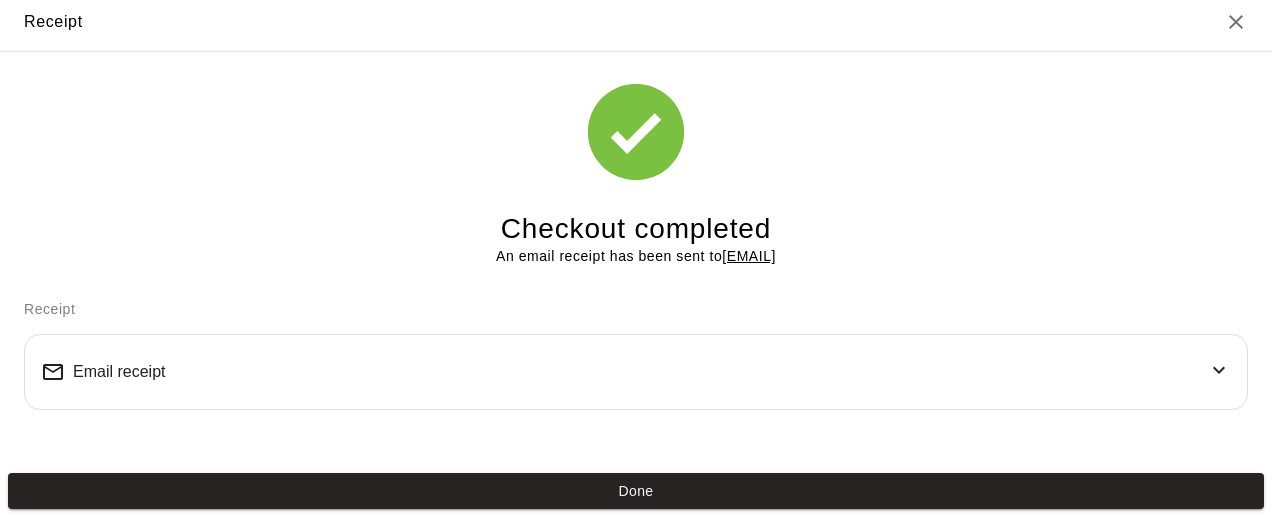 scroll, scrollTop: 7, scrollLeft: 0, axis: vertical 